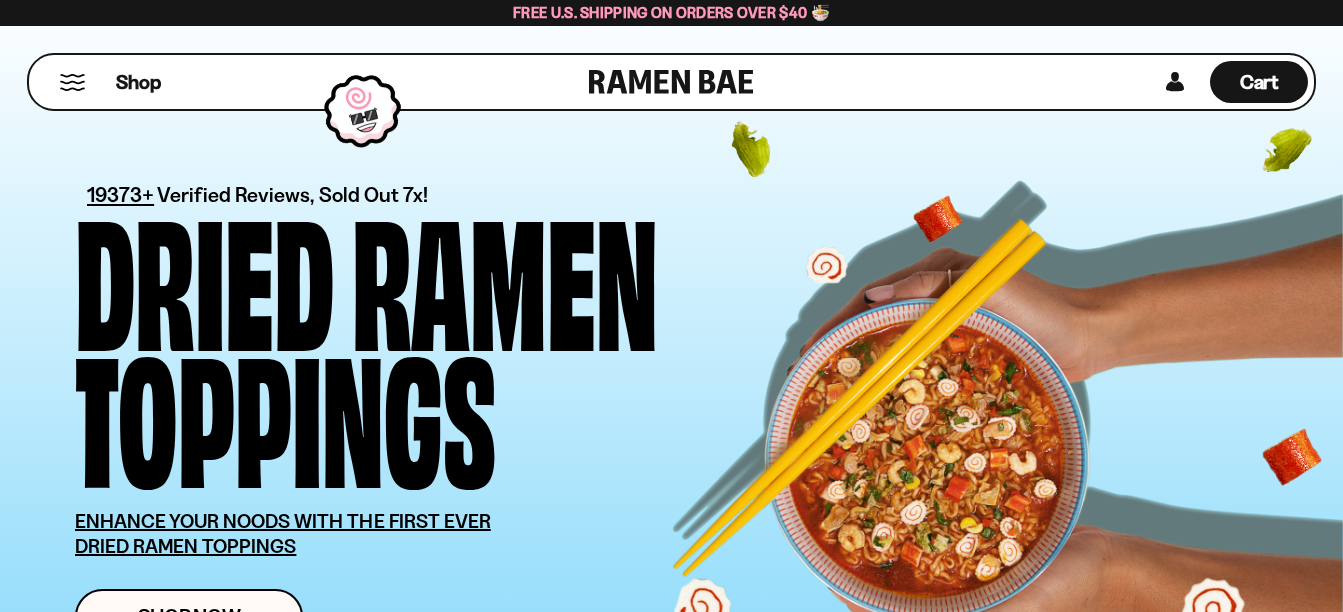 scroll, scrollTop: 0, scrollLeft: 0, axis: both 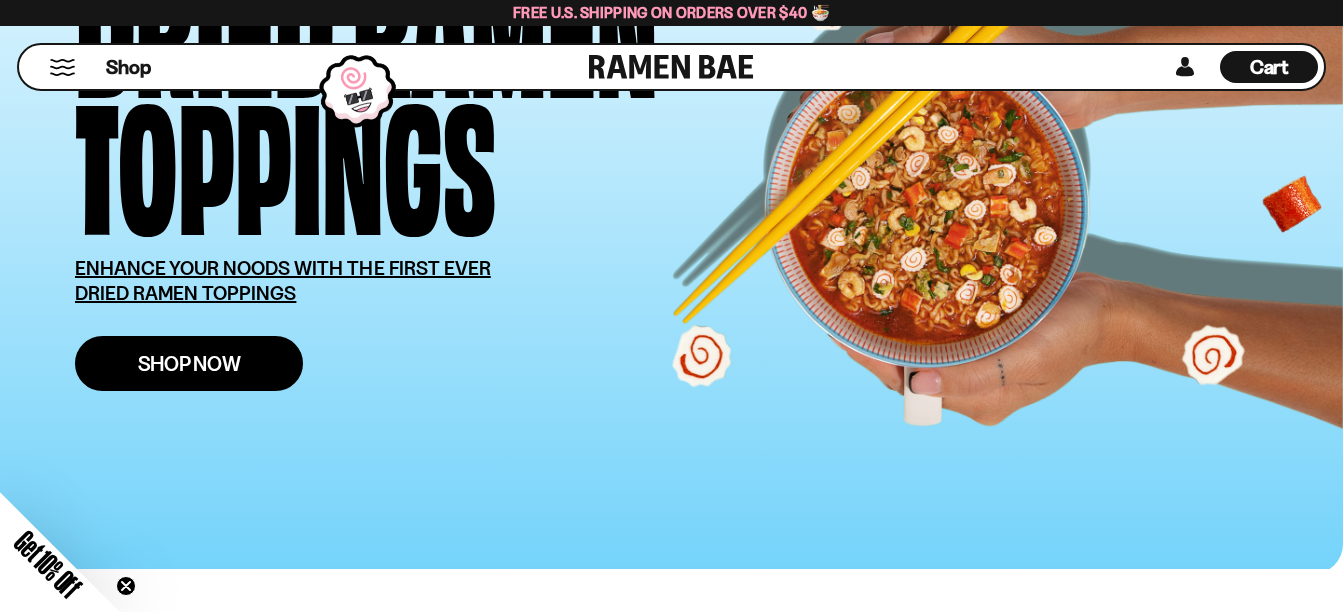 click on "Shop Now" at bounding box center [189, 363] 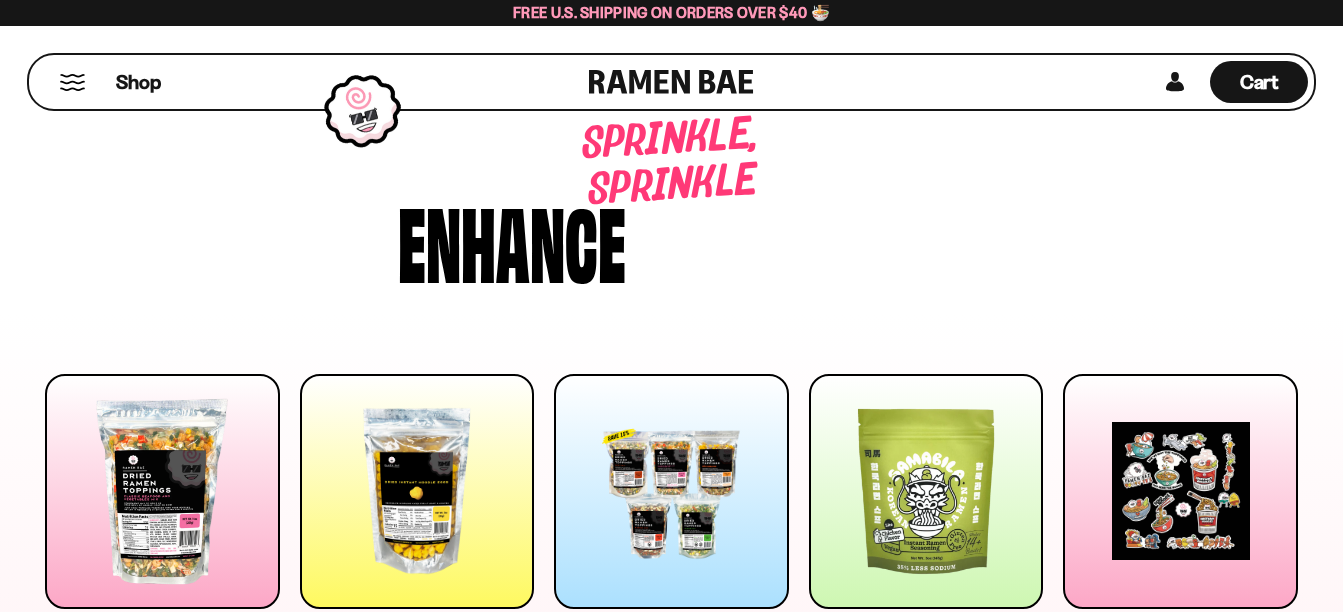 scroll, scrollTop: 0, scrollLeft: 0, axis: both 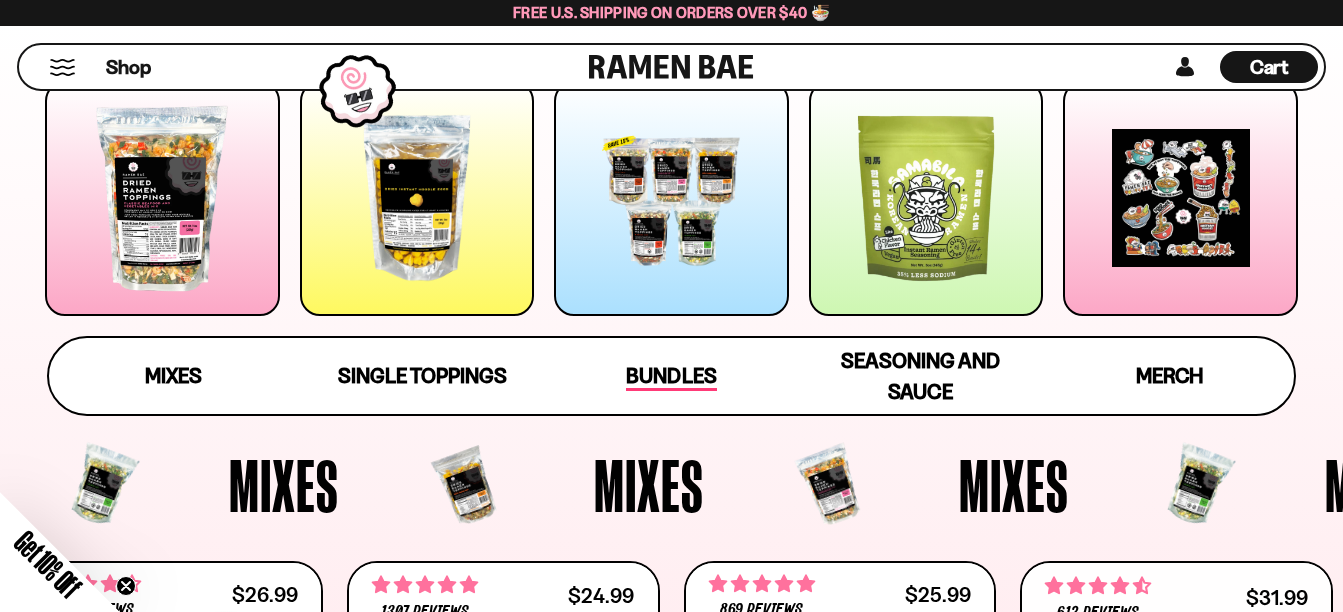 click on "Bundles" at bounding box center (671, 377) 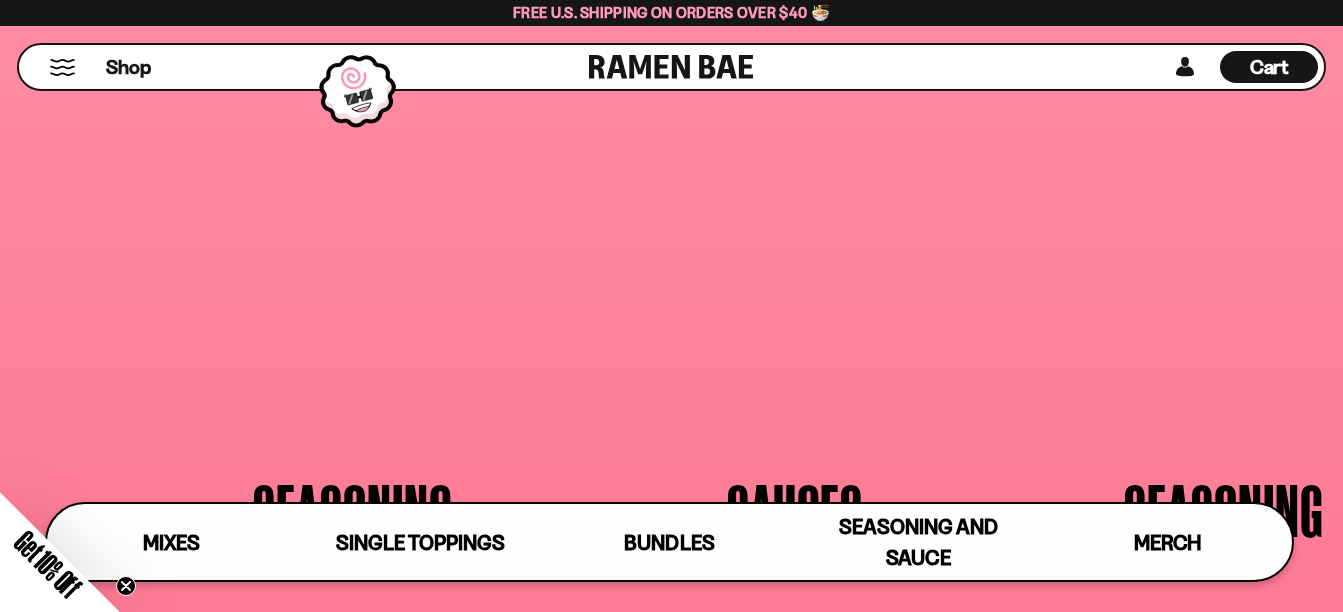 scroll, scrollTop: 4319, scrollLeft: 0, axis: vertical 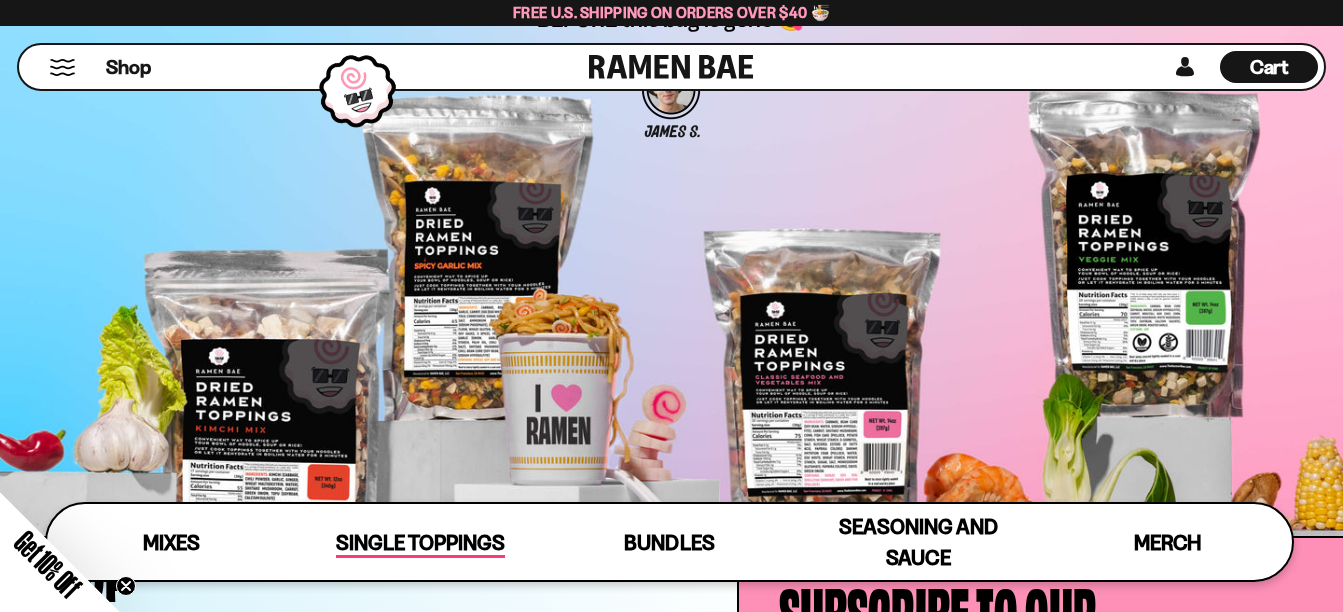 click on "Single Toppings" at bounding box center [420, 544] 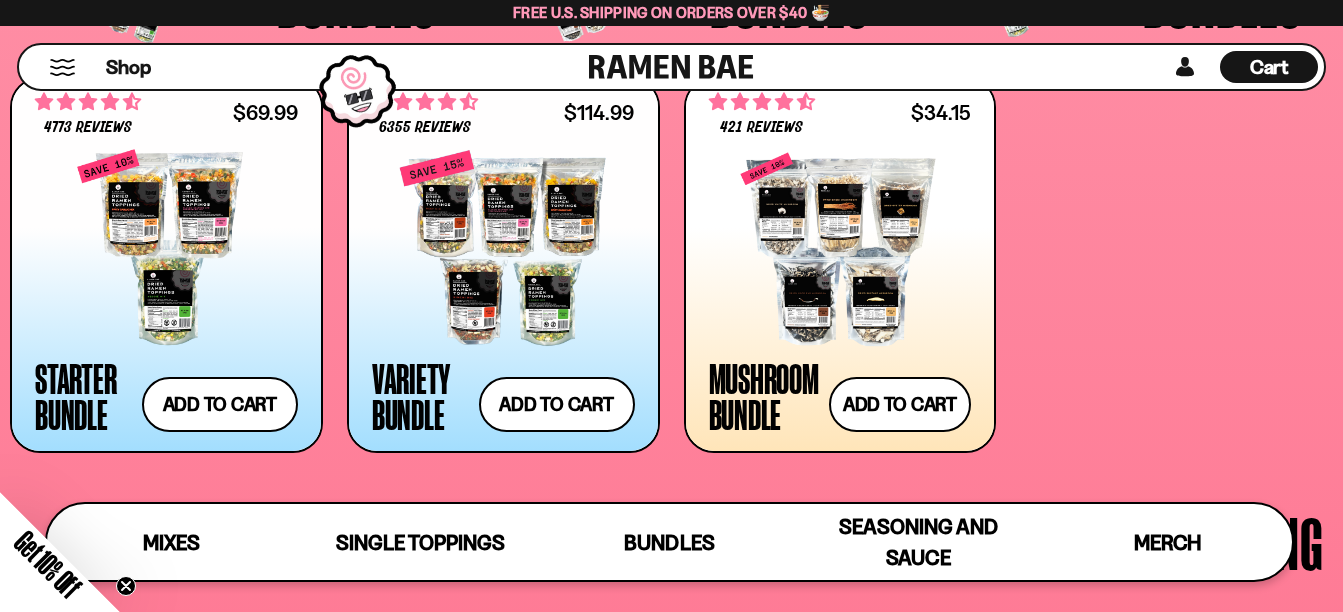 scroll, scrollTop: 4256, scrollLeft: 0, axis: vertical 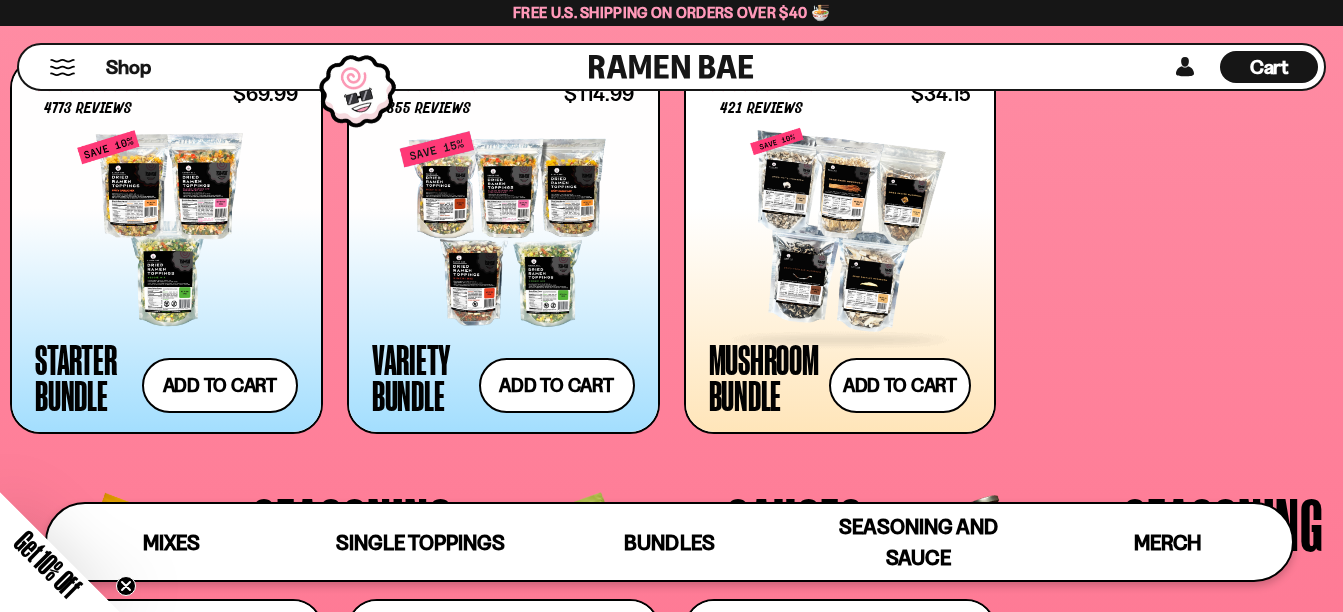 click at bounding box center (840, 229) 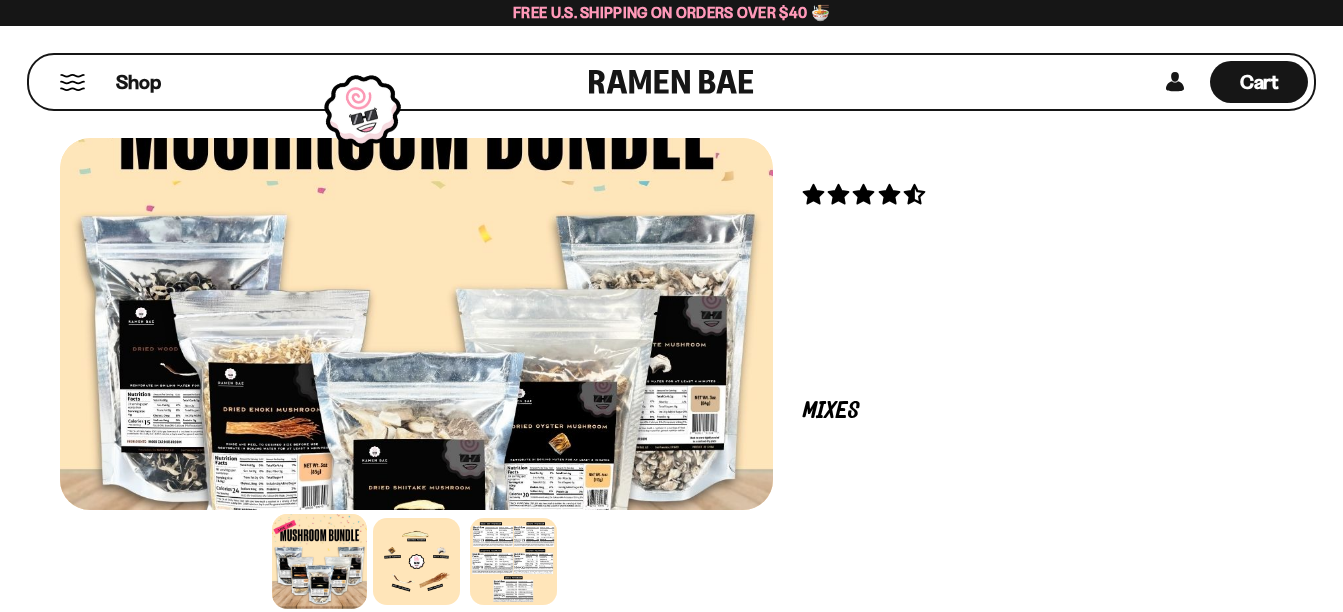 scroll, scrollTop: 0, scrollLeft: 0, axis: both 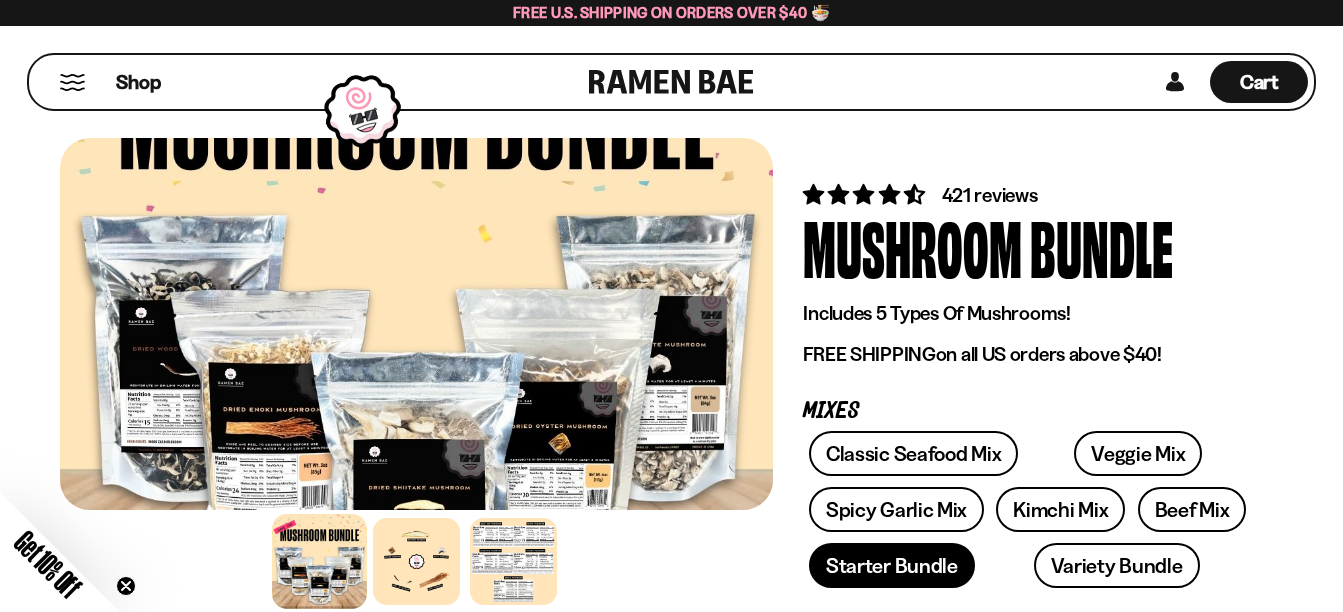 click on "Starter Bundle" at bounding box center [892, 565] 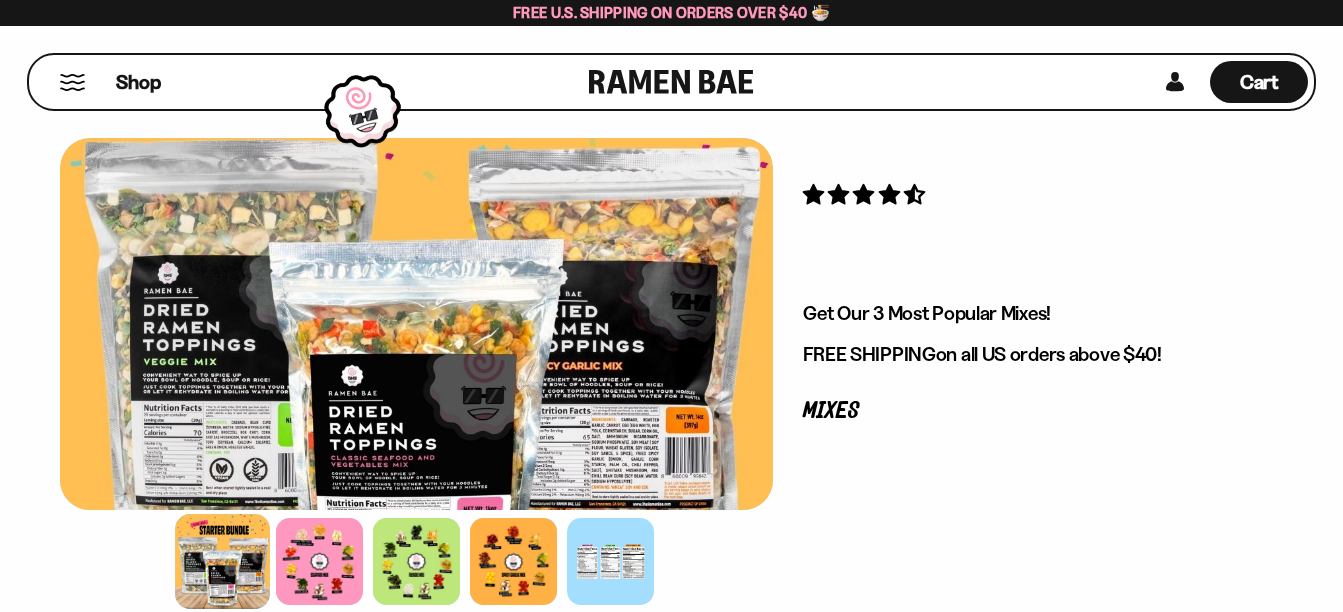 scroll, scrollTop: 0, scrollLeft: 0, axis: both 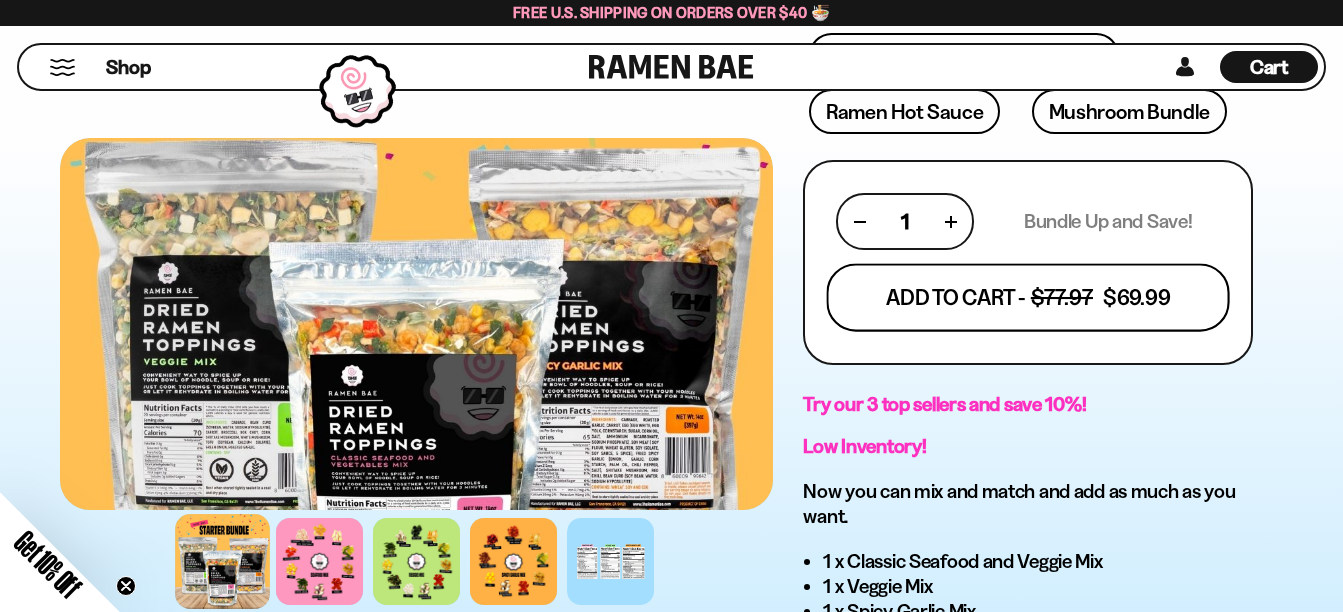 click on "Add To Cart -
$77.97
$69.99" at bounding box center [1028, 298] 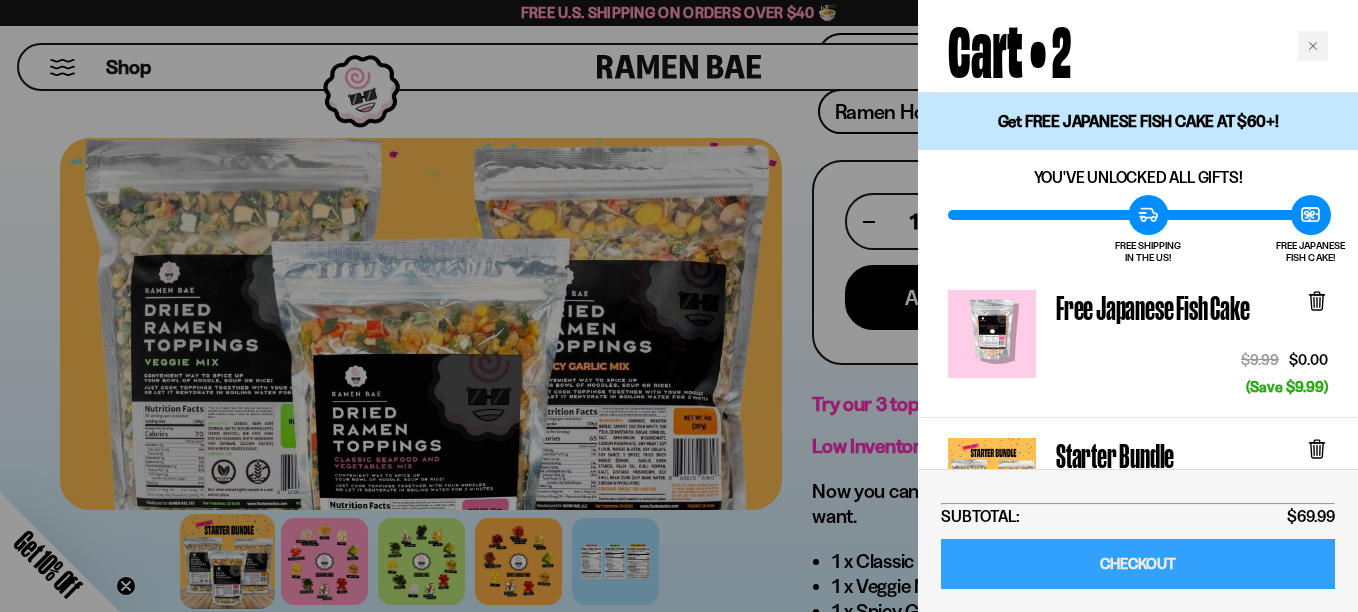 click on "CHECKOUT" at bounding box center [1138, 564] 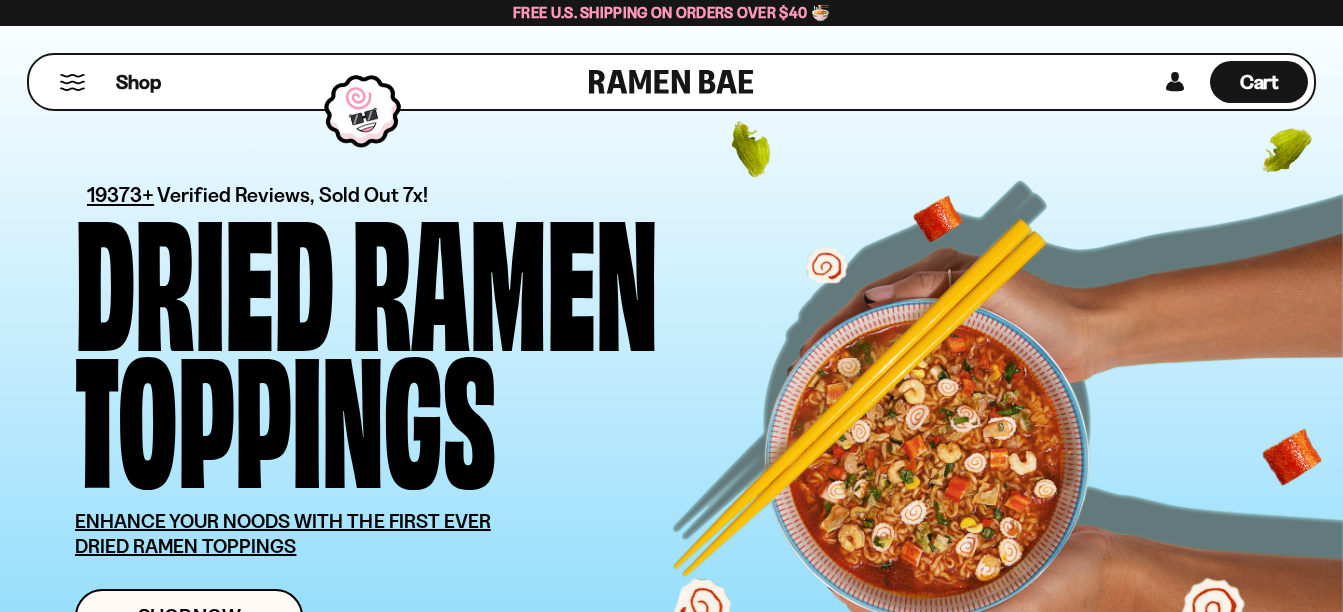 scroll, scrollTop: 0, scrollLeft: 0, axis: both 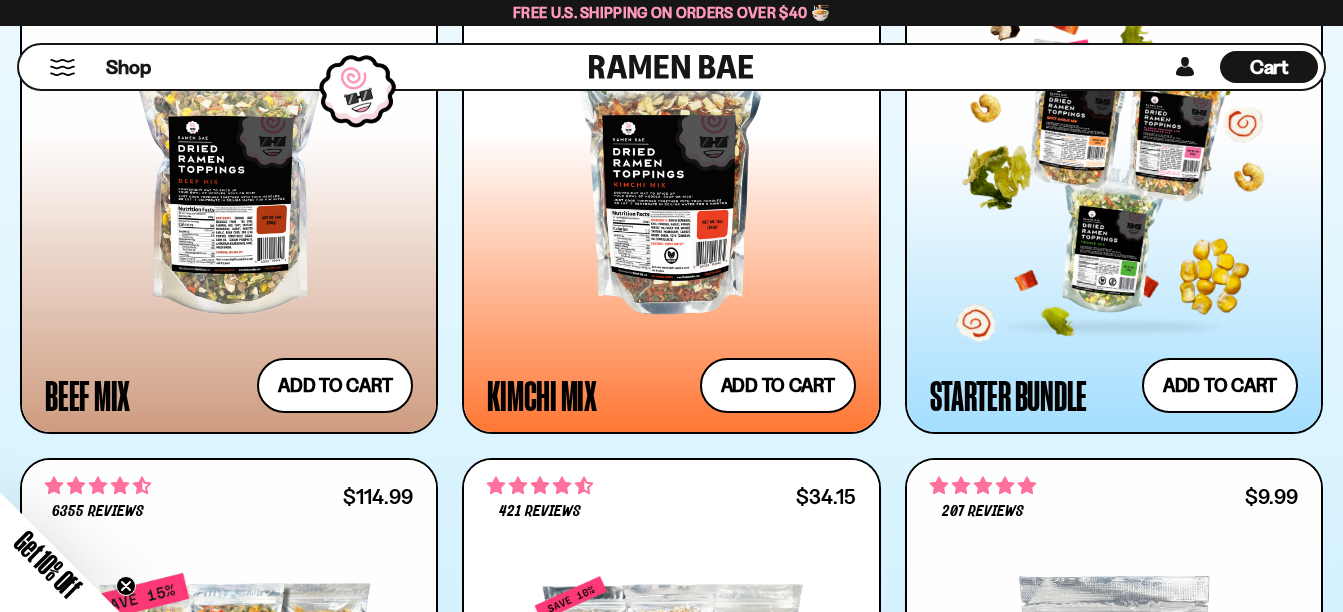 click at bounding box center [1114, 327] 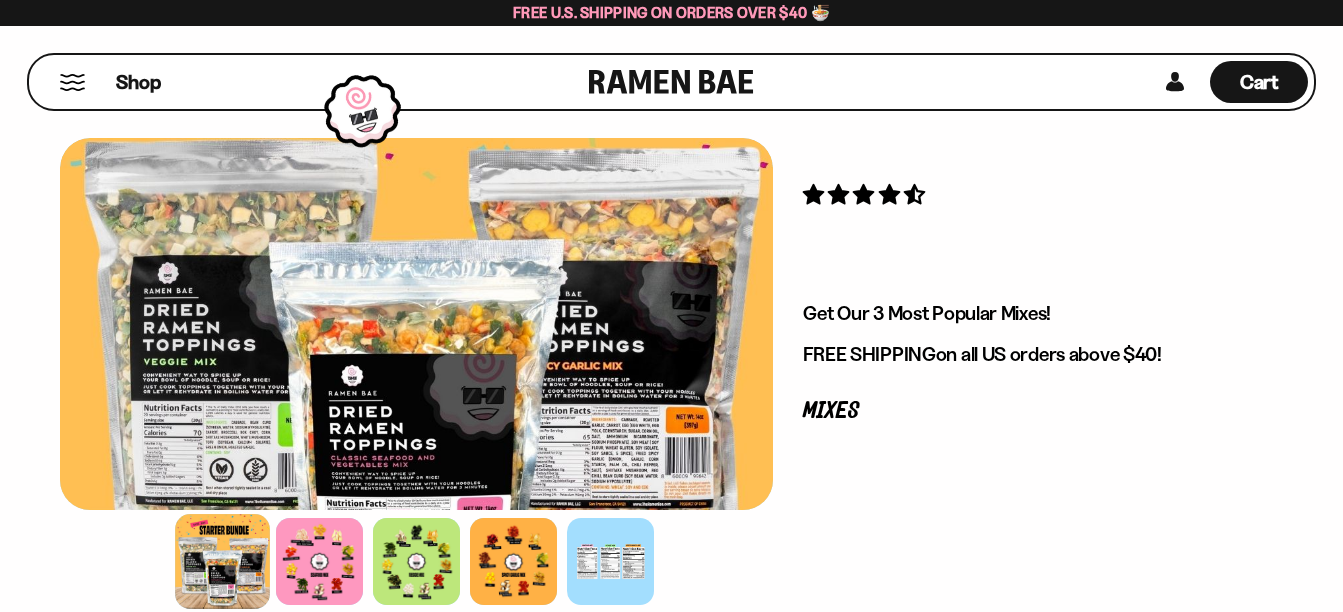 scroll, scrollTop: 0, scrollLeft: 0, axis: both 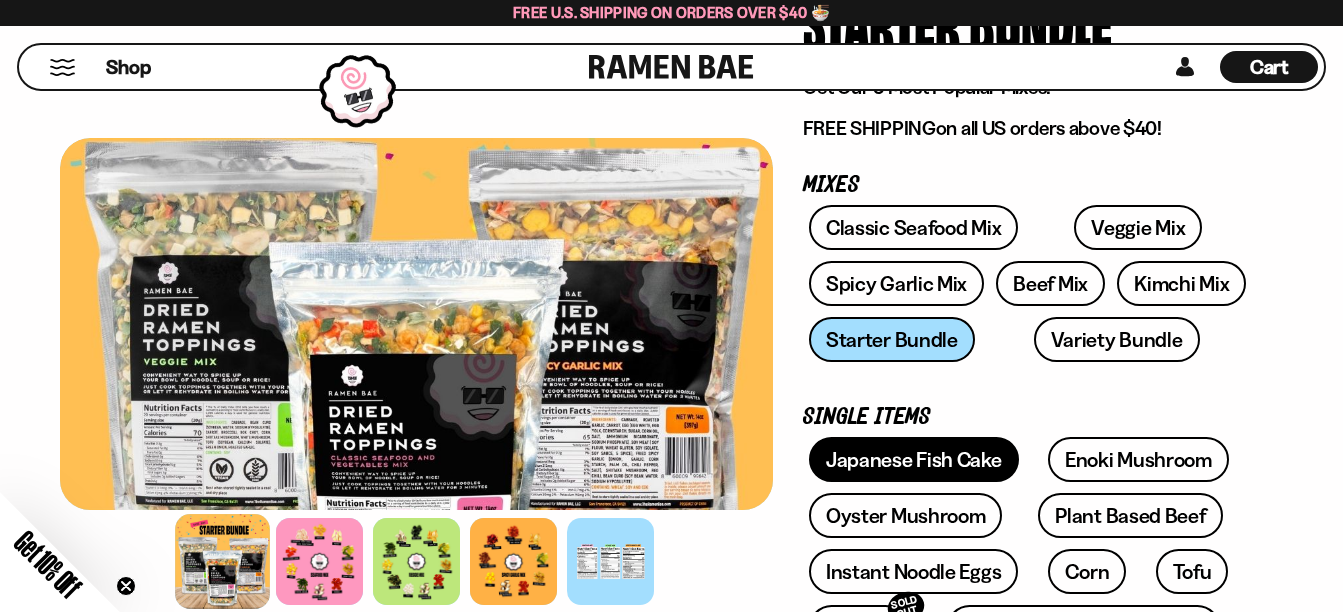 click on "Japanese Fish Cake" at bounding box center [914, 459] 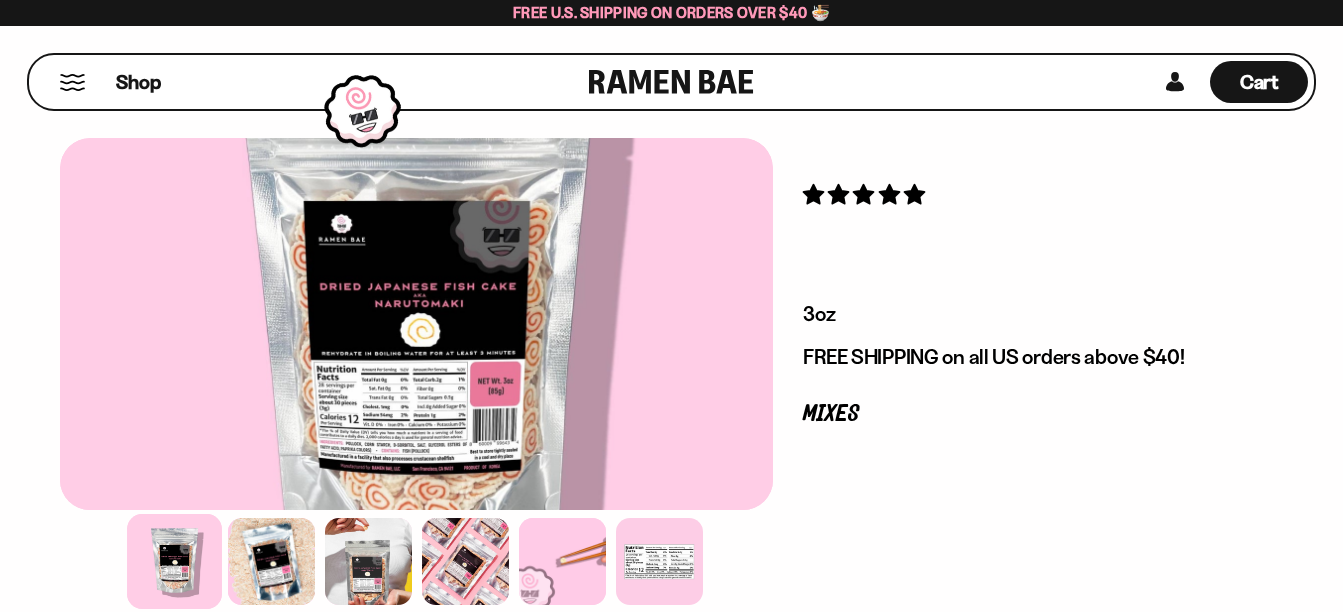 scroll, scrollTop: 0, scrollLeft: 0, axis: both 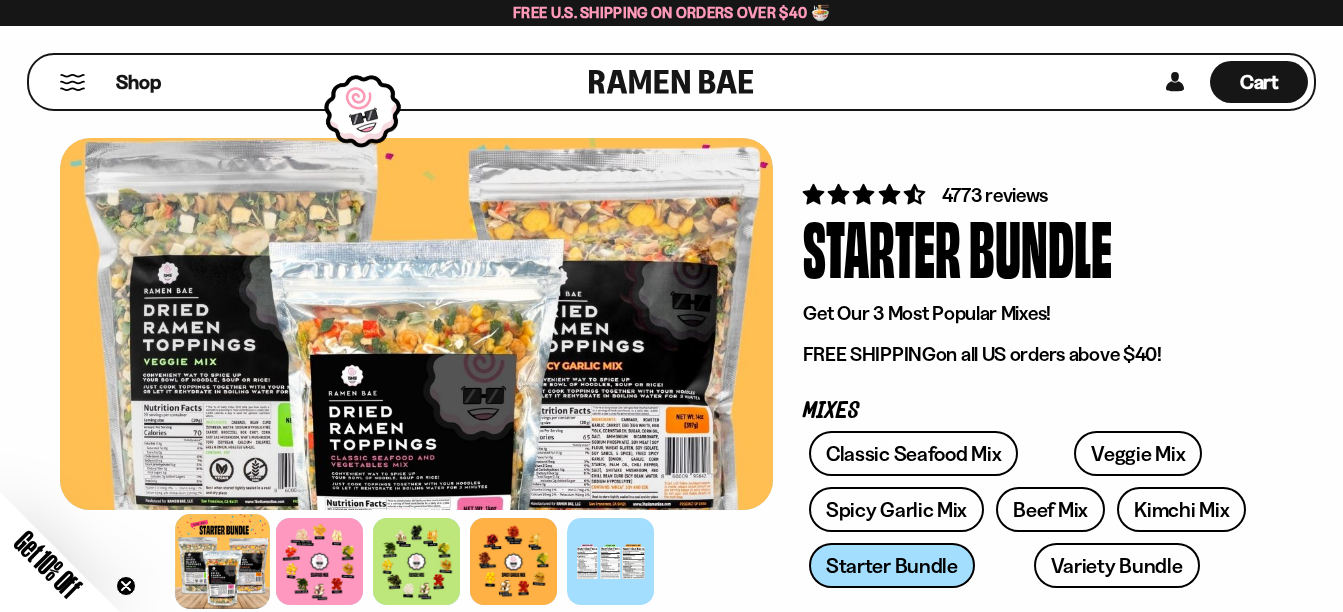 click at bounding box center (416, 324) 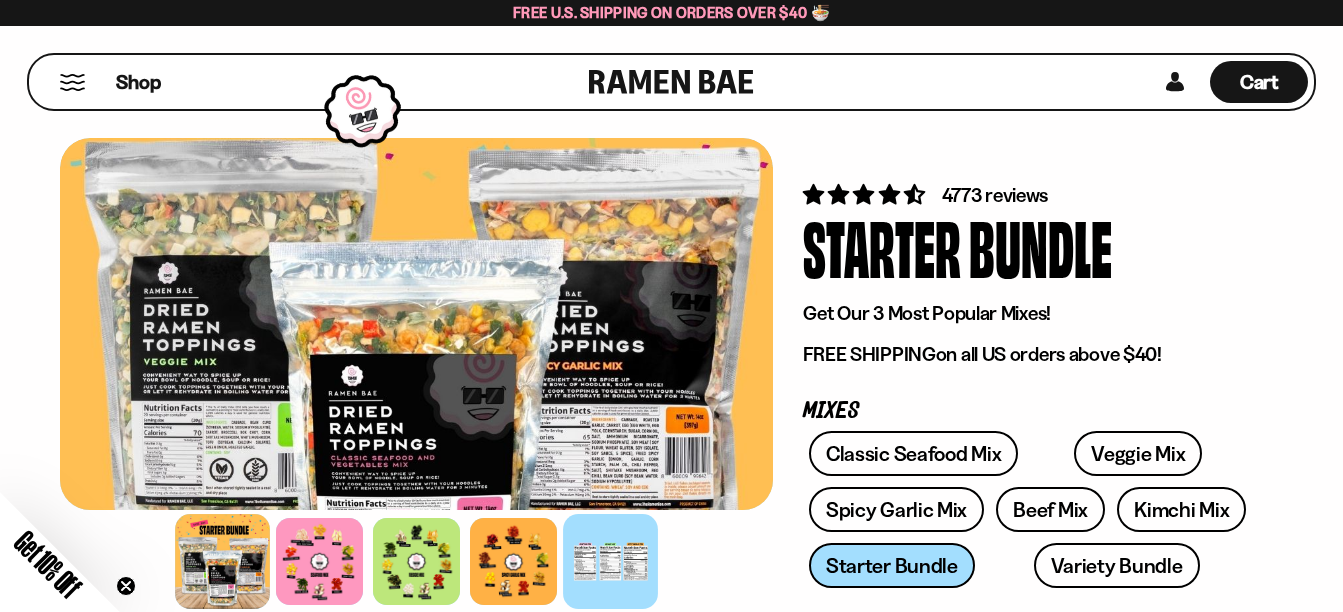 click at bounding box center (610, 561) 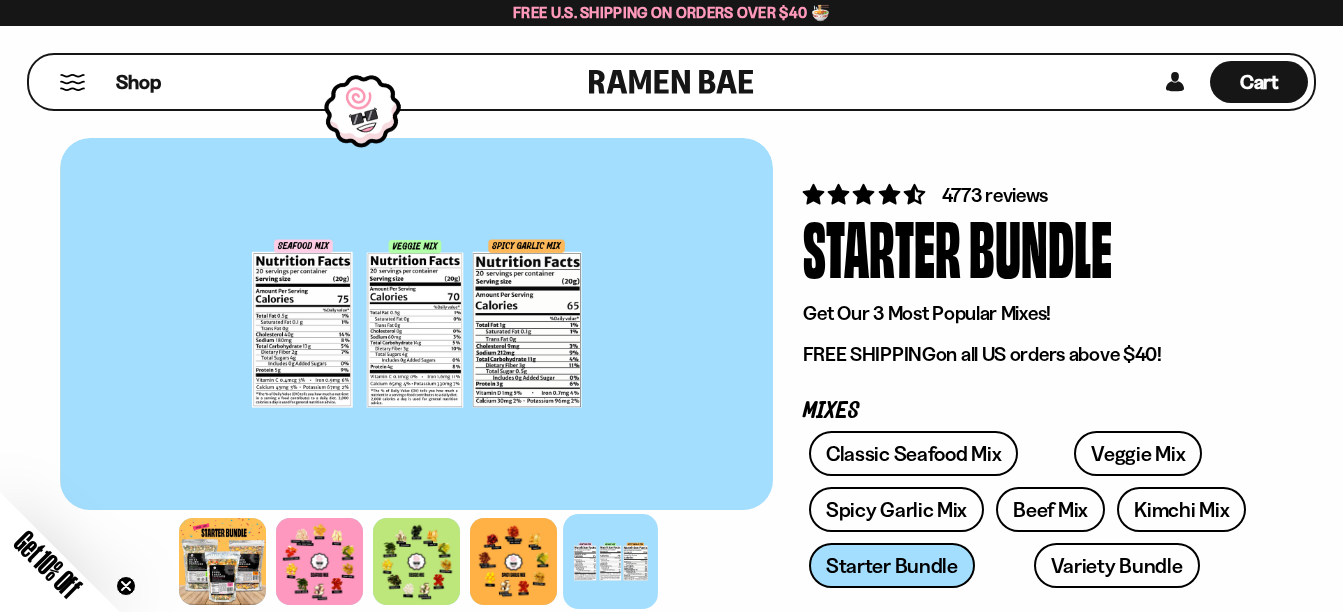 click at bounding box center [416, 324] 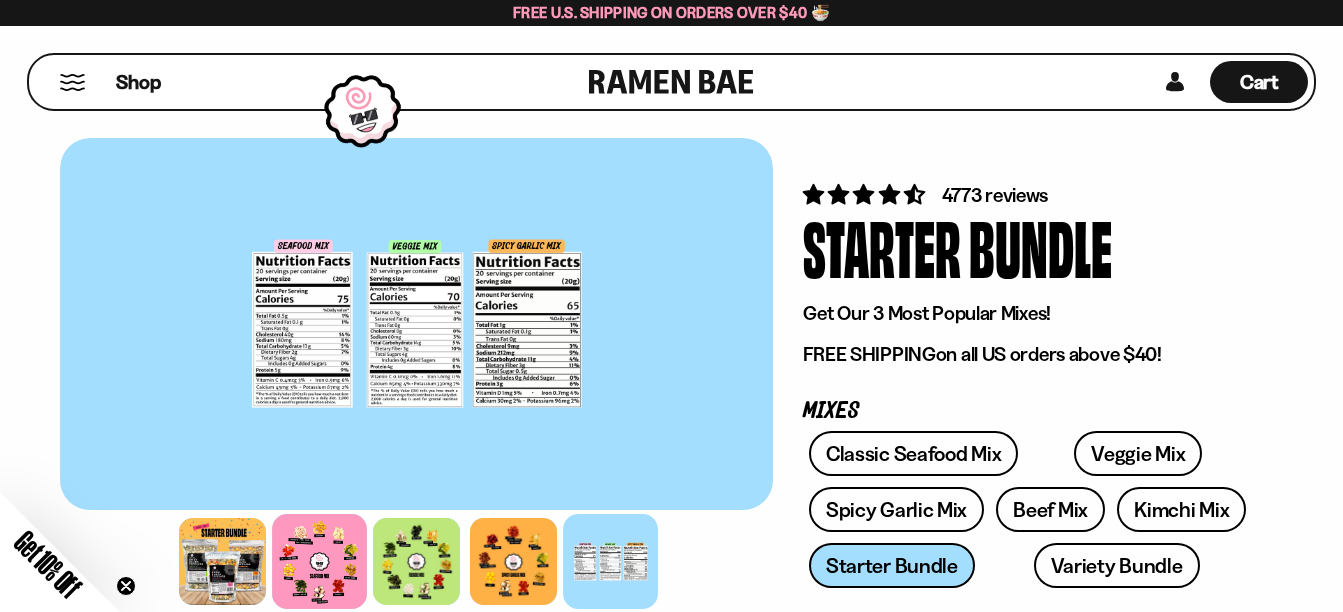 click at bounding box center (319, 561) 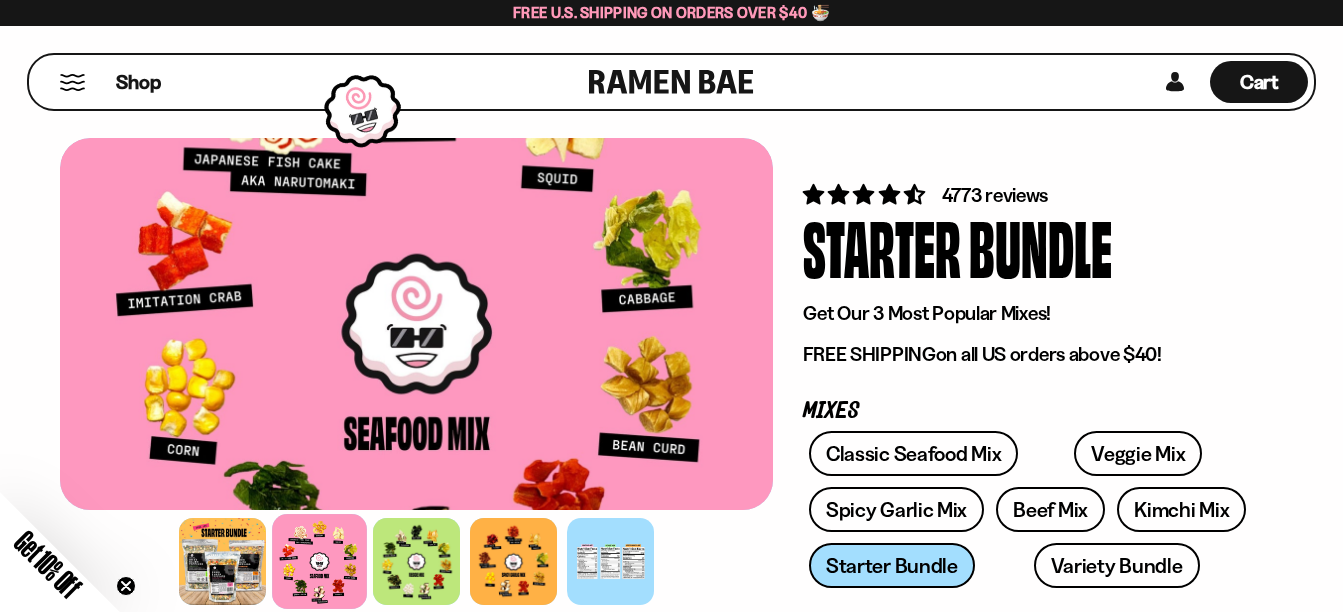 click at bounding box center (416, 324) 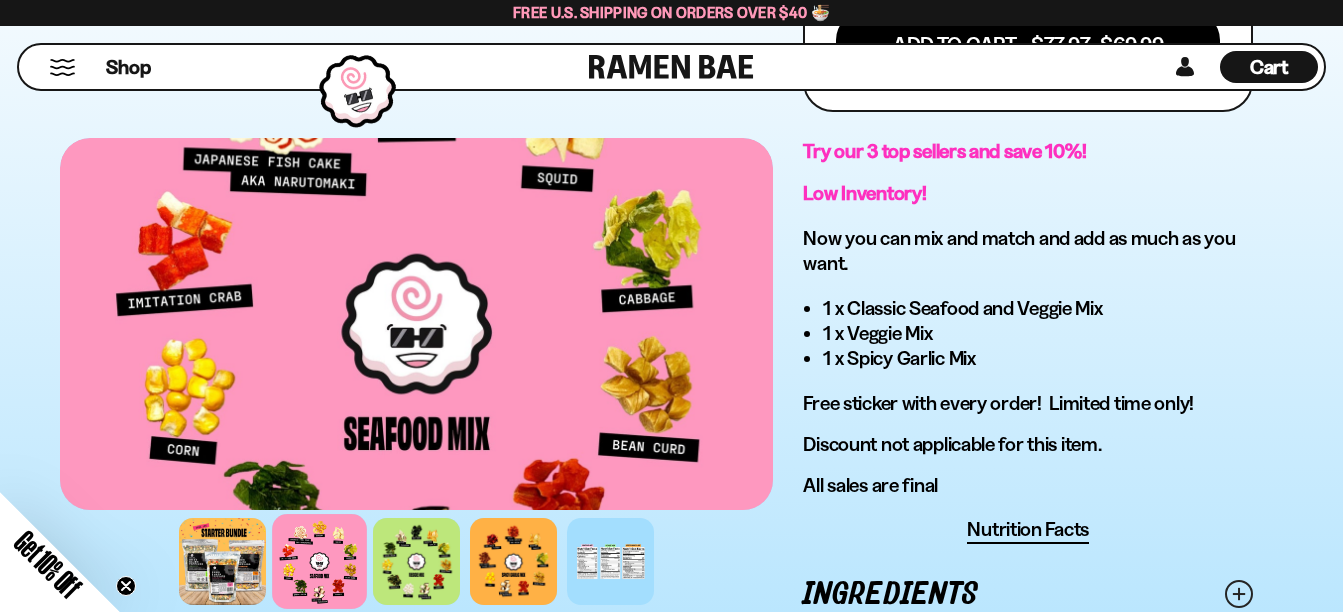 scroll, scrollTop: 1147, scrollLeft: 0, axis: vertical 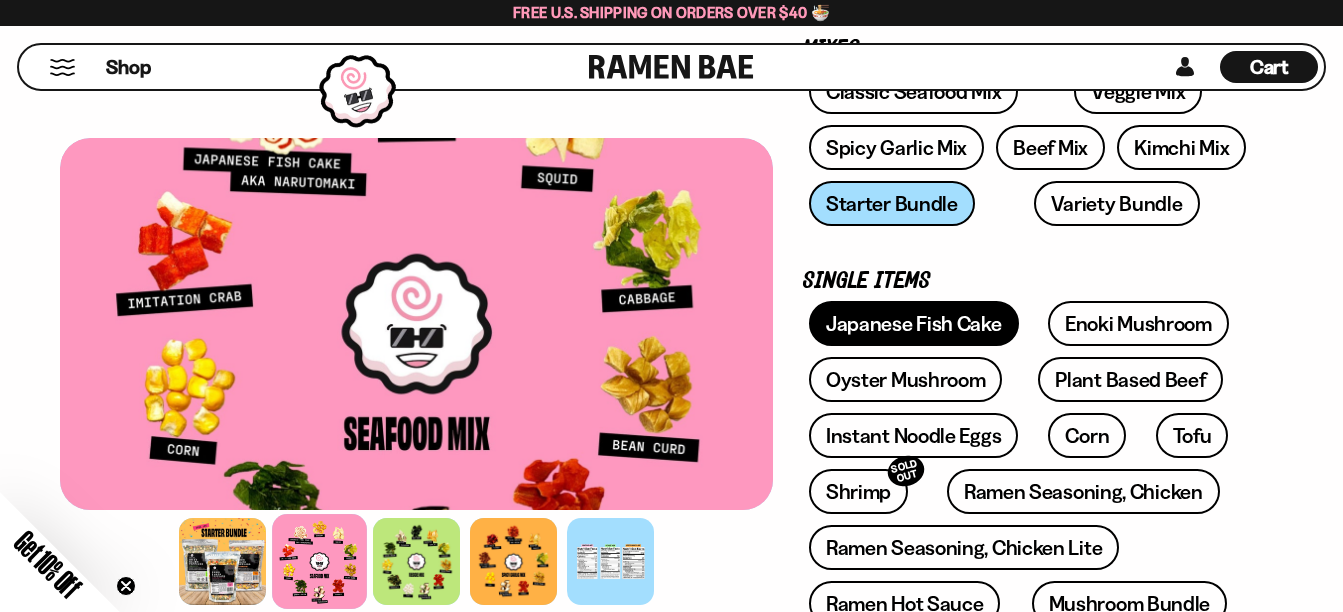 click on "Japanese Fish Cake" at bounding box center [914, 323] 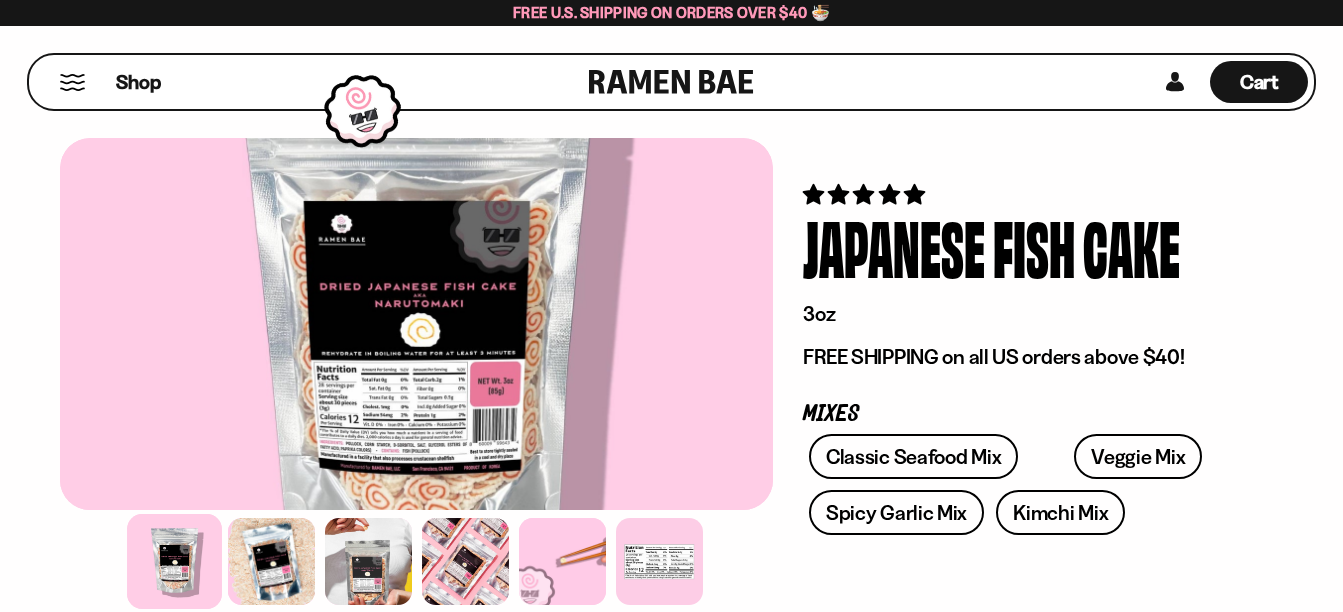 scroll, scrollTop: 0, scrollLeft: 0, axis: both 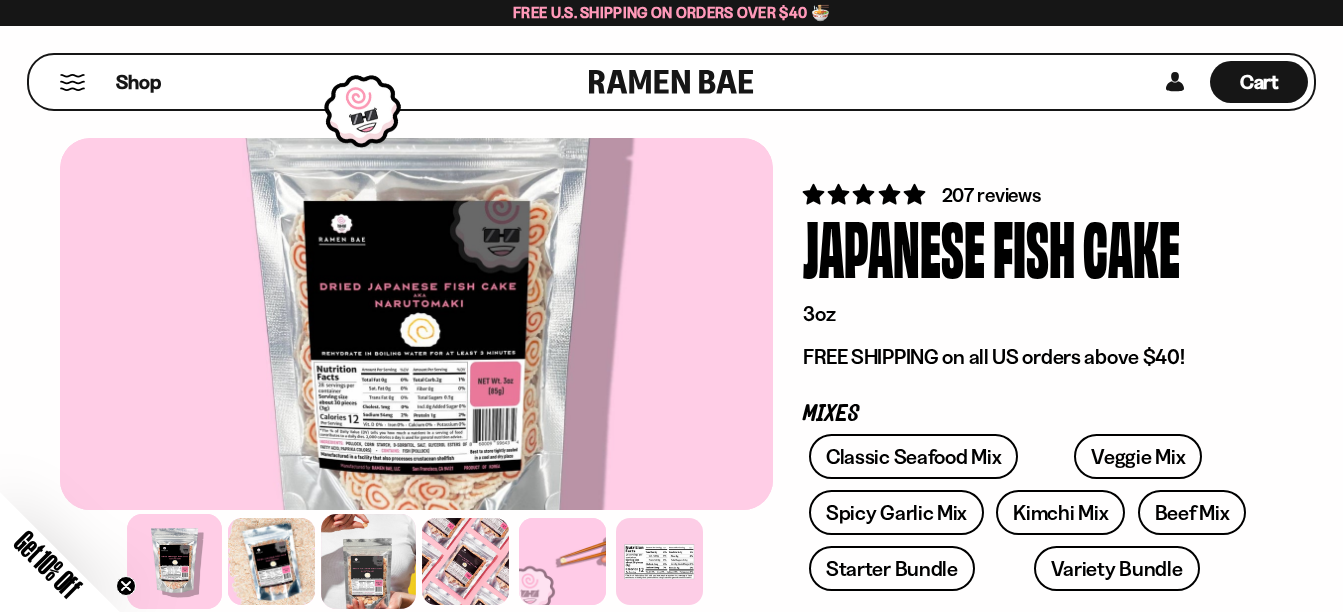 click at bounding box center (368, 561) 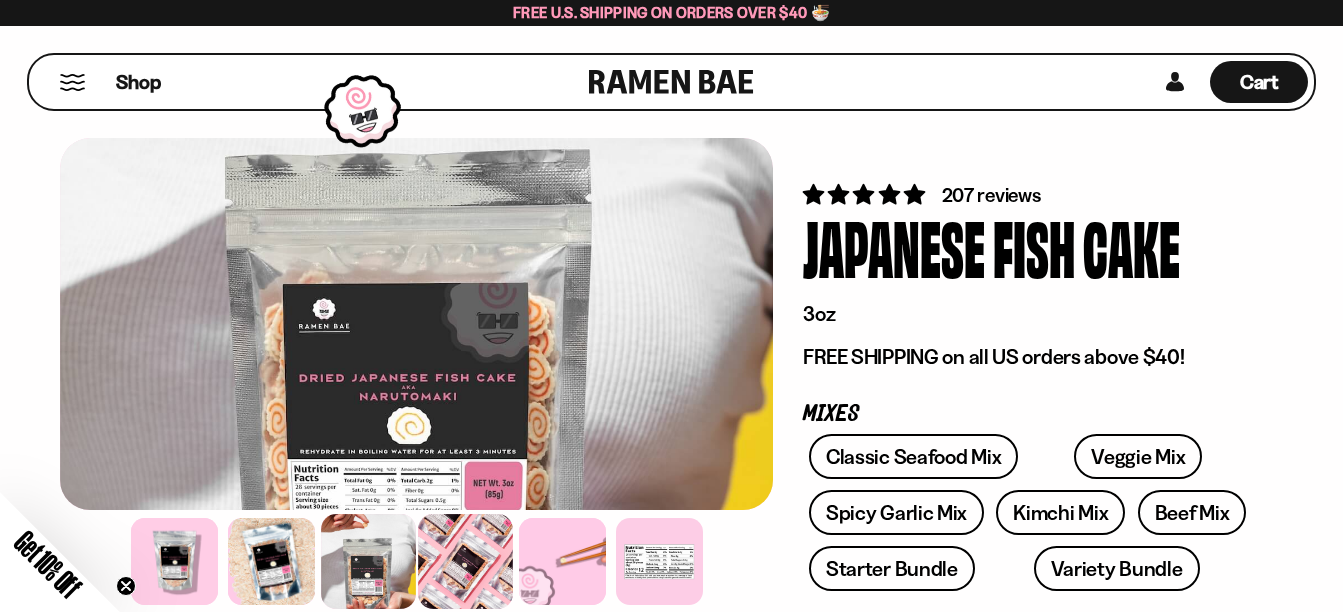 click at bounding box center (465, 561) 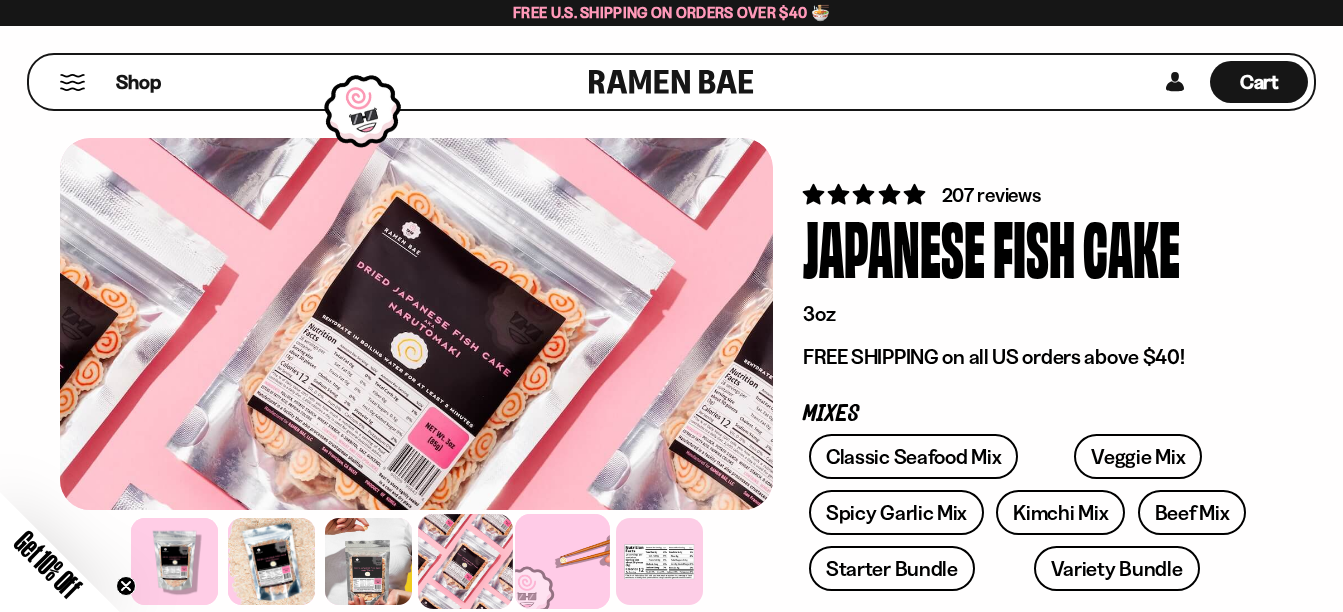 click at bounding box center [562, 561] 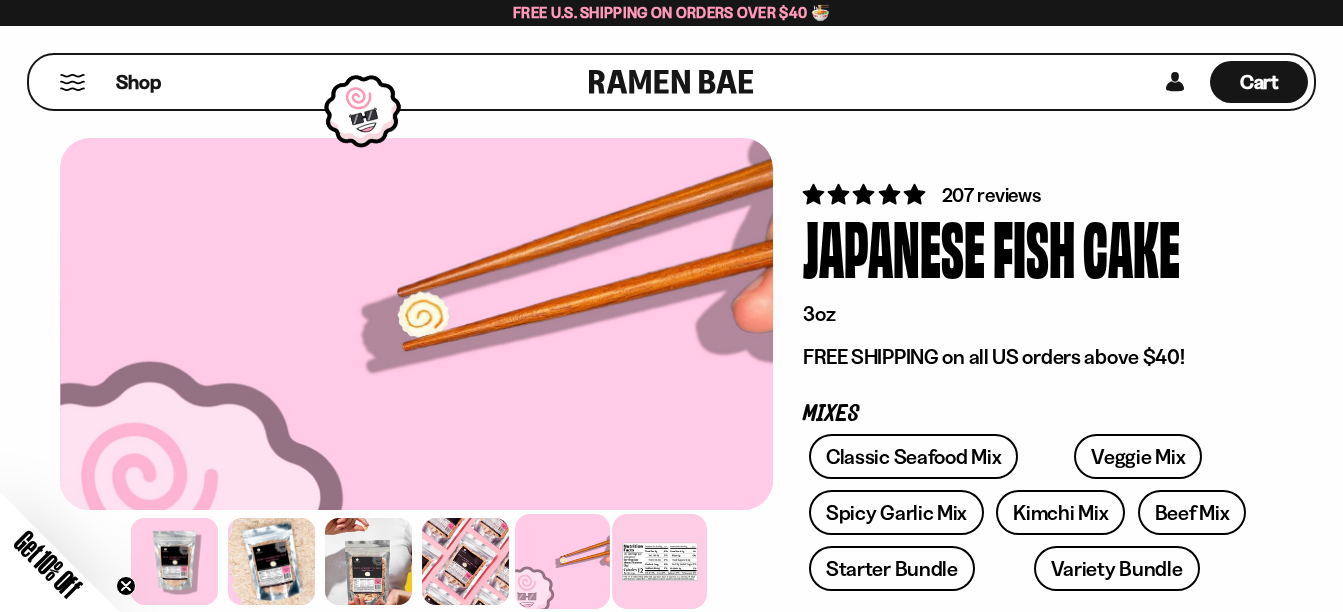 click at bounding box center [659, 561] 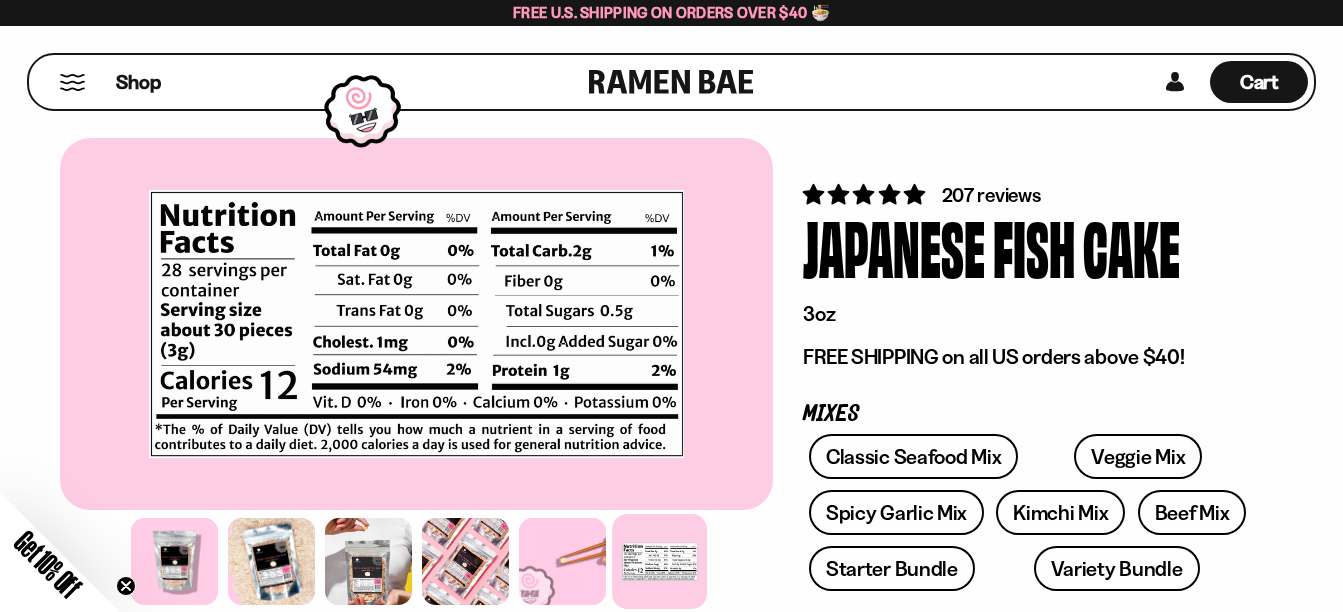 click at bounding box center [659, 561] 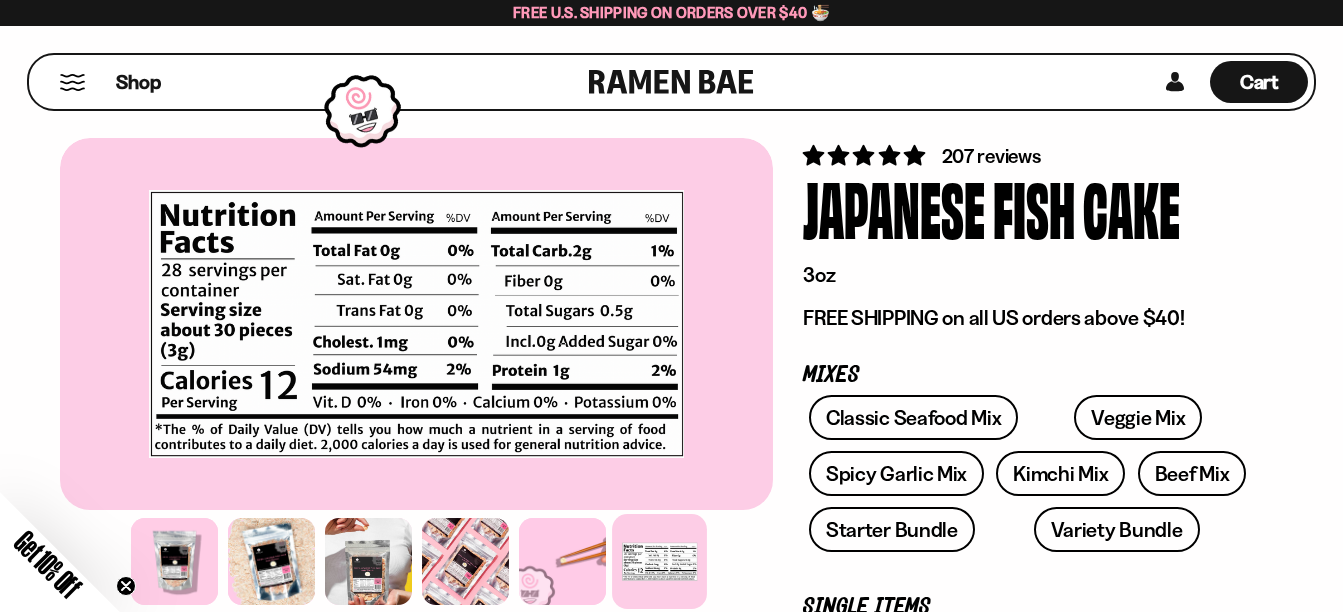 scroll, scrollTop: 40, scrollLeft: 0, axis: vertical 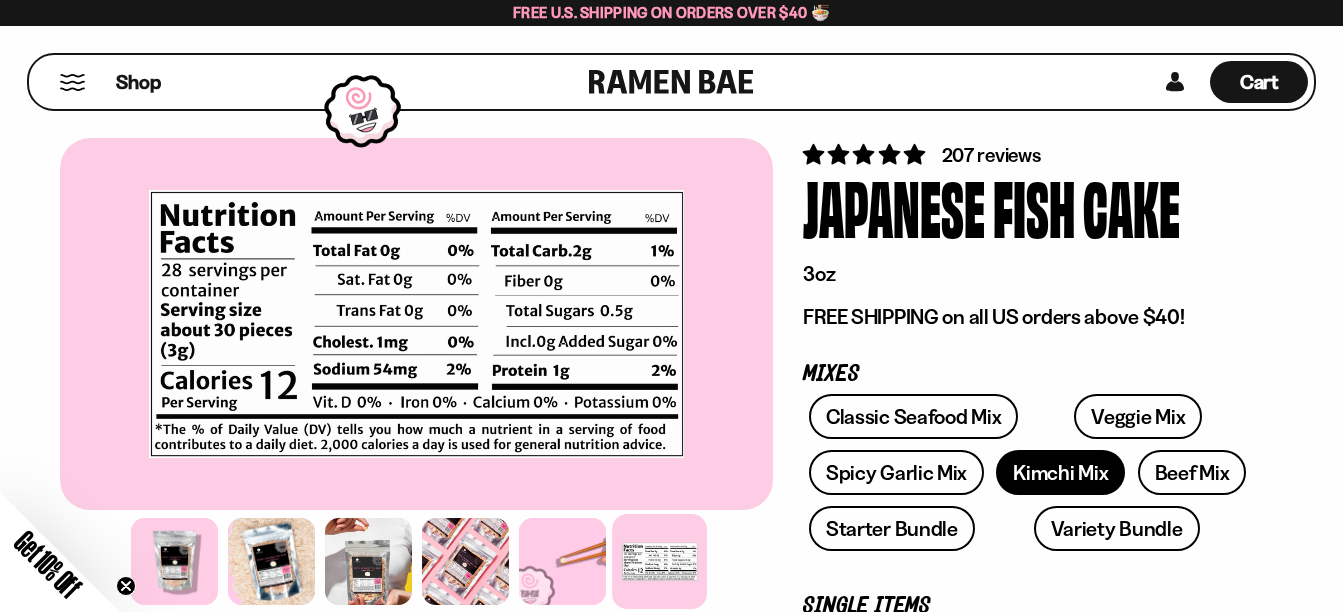 click on "Kimchi Mix" at bounding box center [1060, 472] 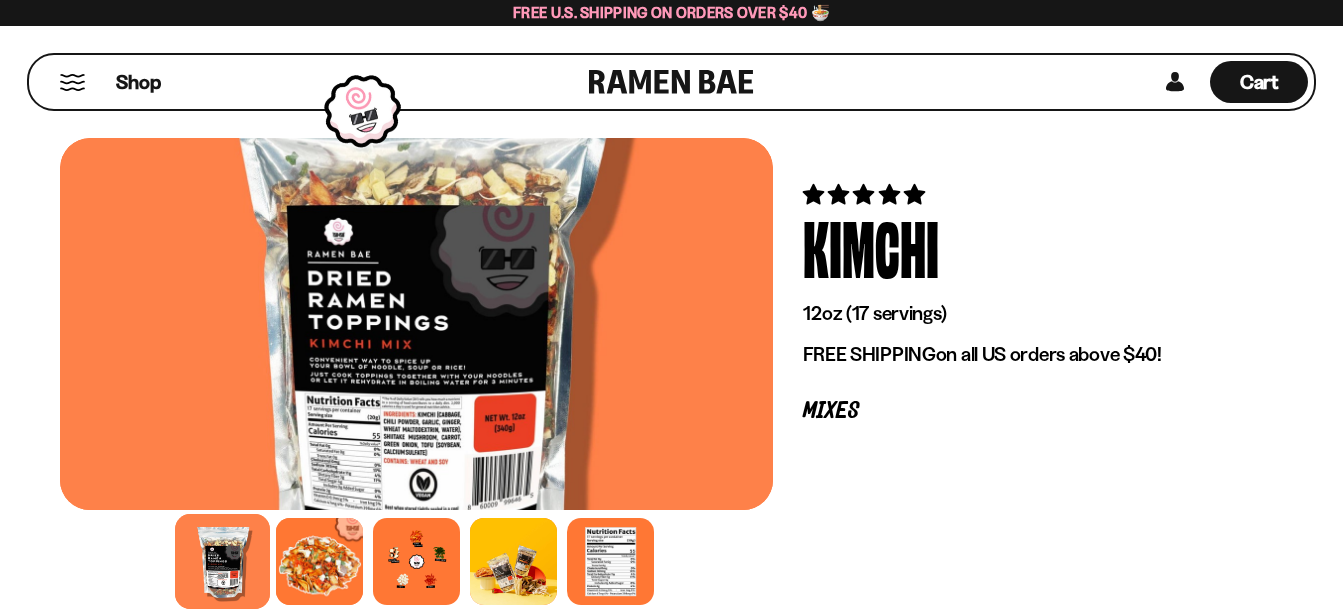 scroll, scrollTop: 0, scrollLeft: 0, axis: both 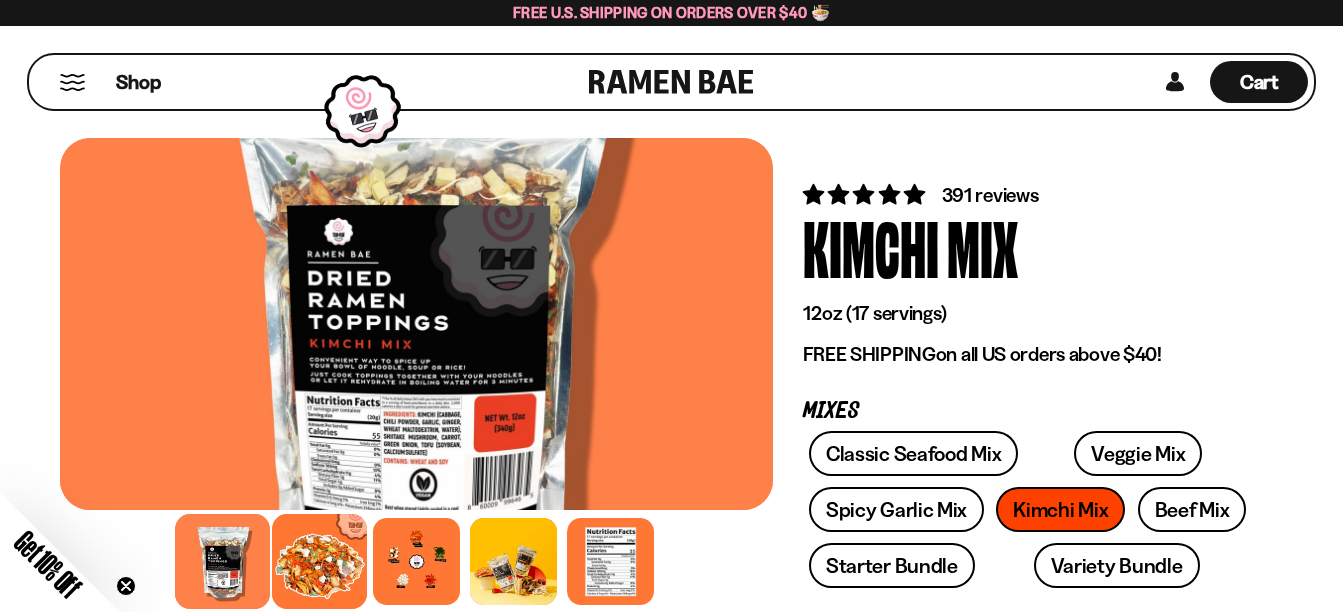 click at bounding box center [319, 561] 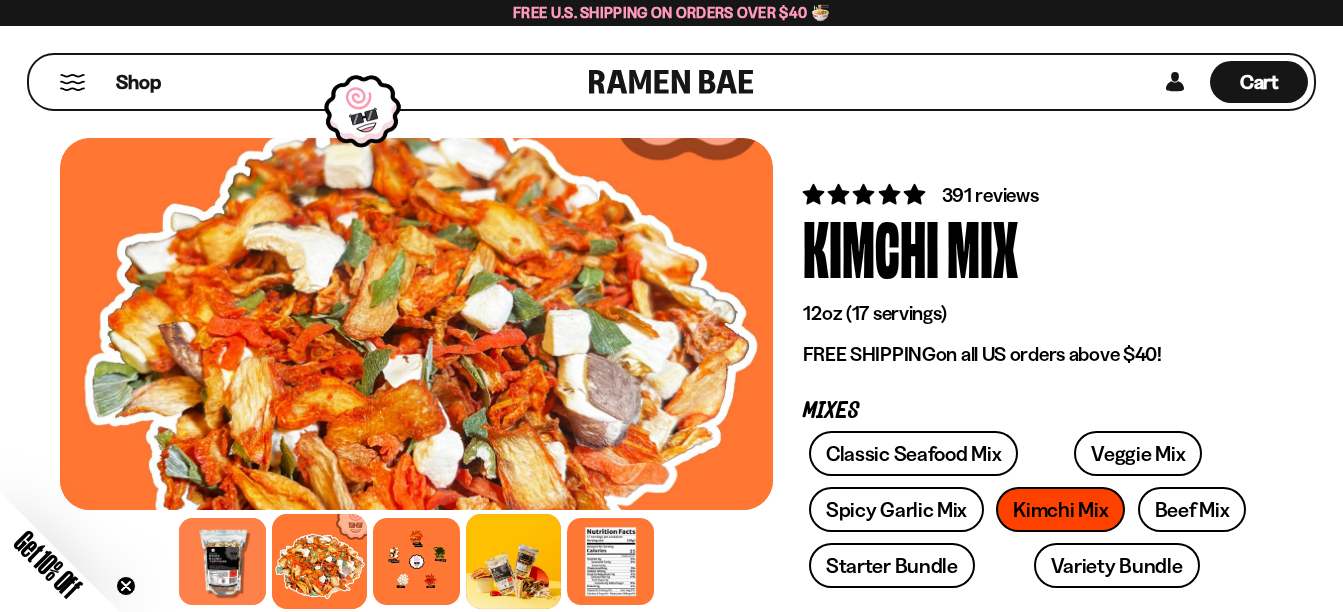click at bounding box center [513, 561] 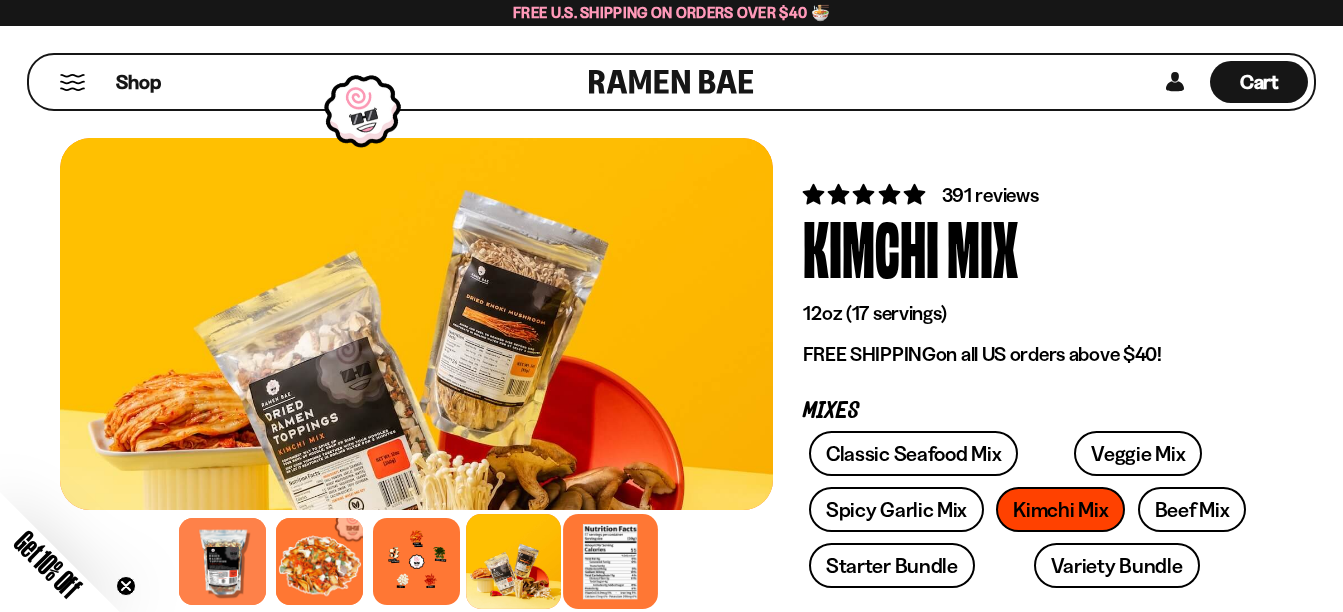 click at bounding box center [610, 561] 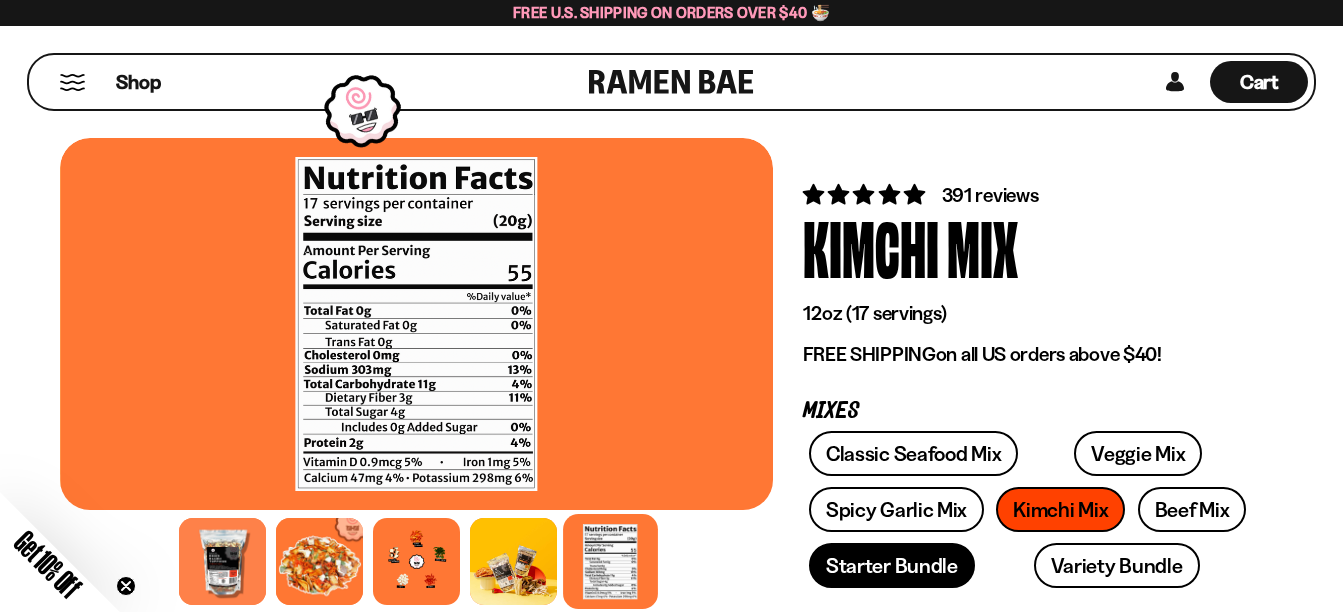 click on "Starter Bundle" at bounding box center [892, 565] 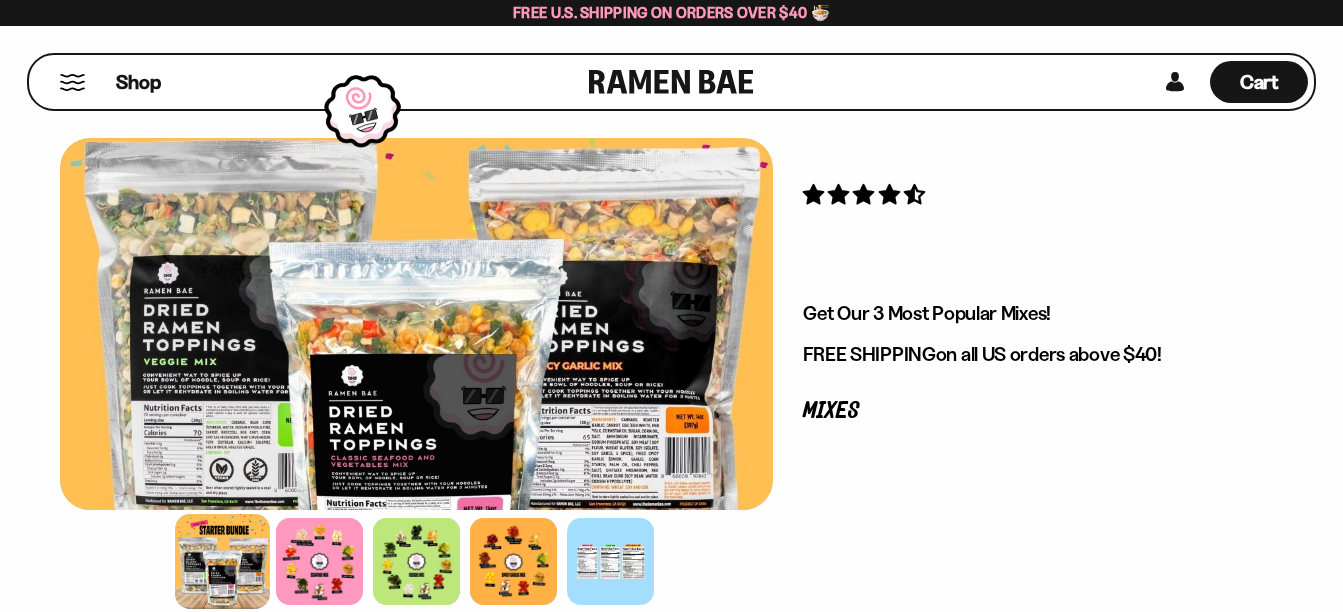 scroll, scrollTop: 0, scrollLeft: 0, axis: both 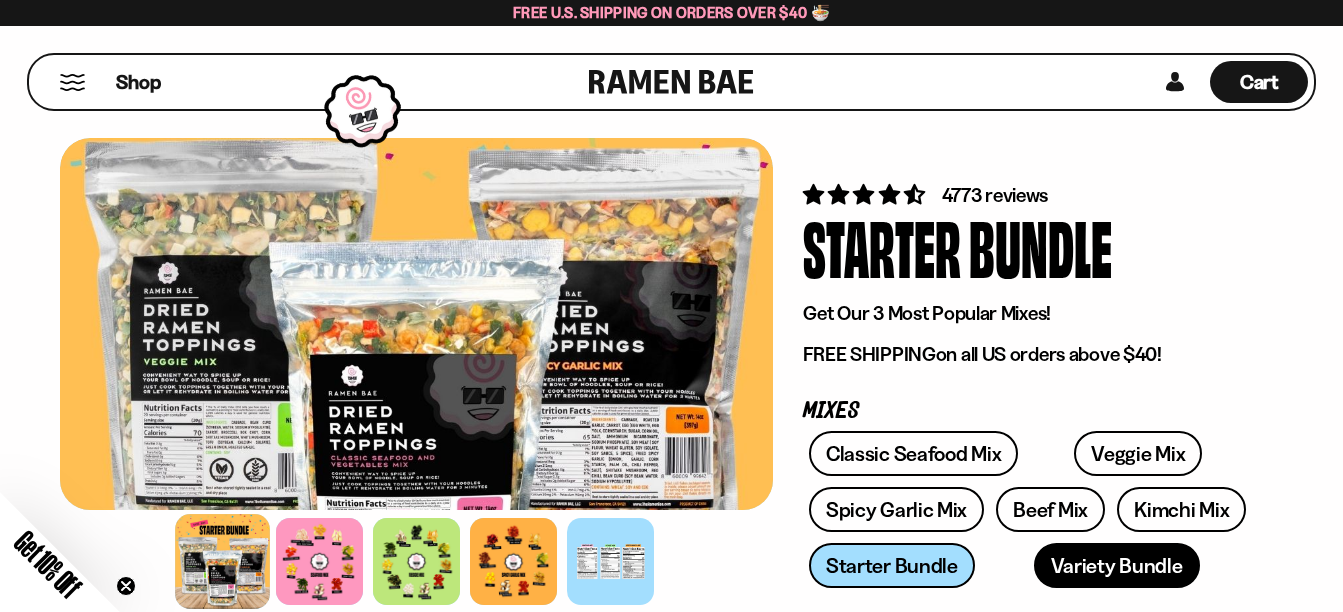 click on "Variety Bundle" at bounding box center [1117, 565] 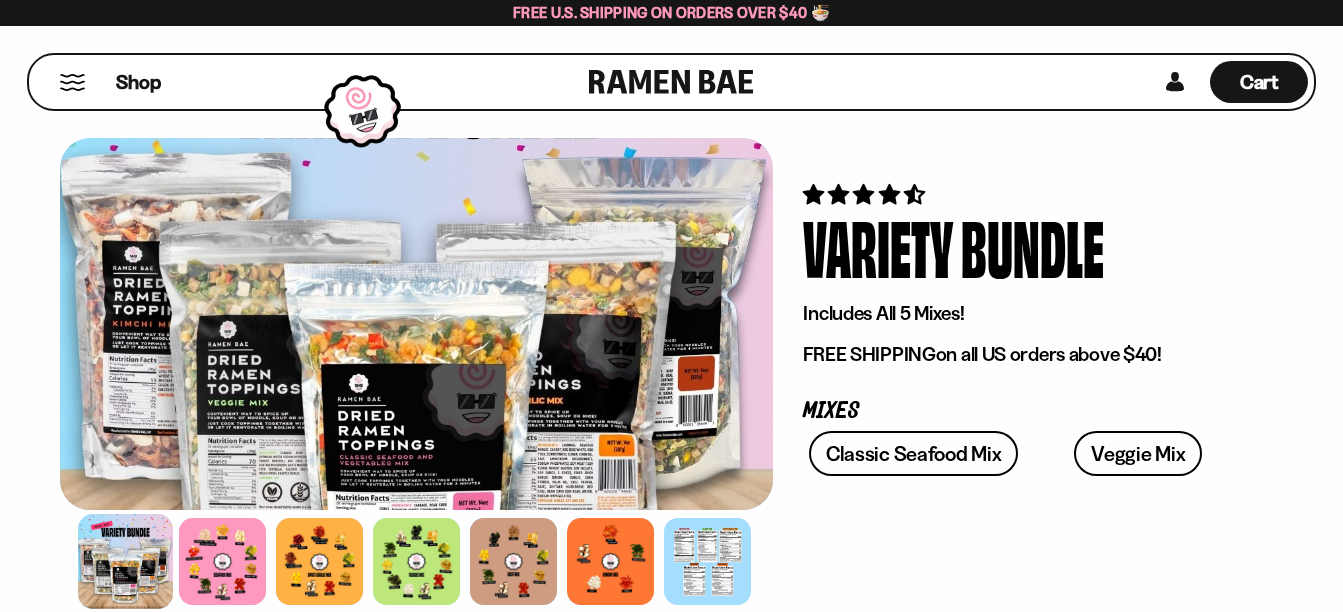 scroll, scrollTop: 0, scrollLeft: 0, axis: both 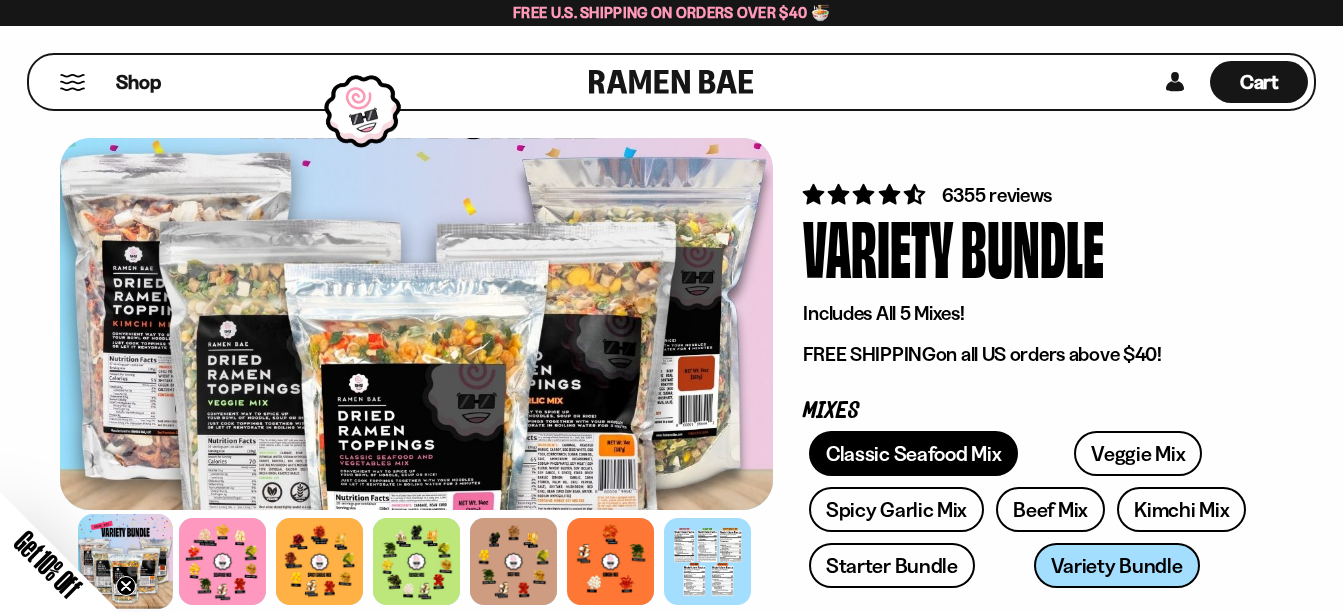 click on "Classic Seafood Mix" at bounding box center [913, 453] 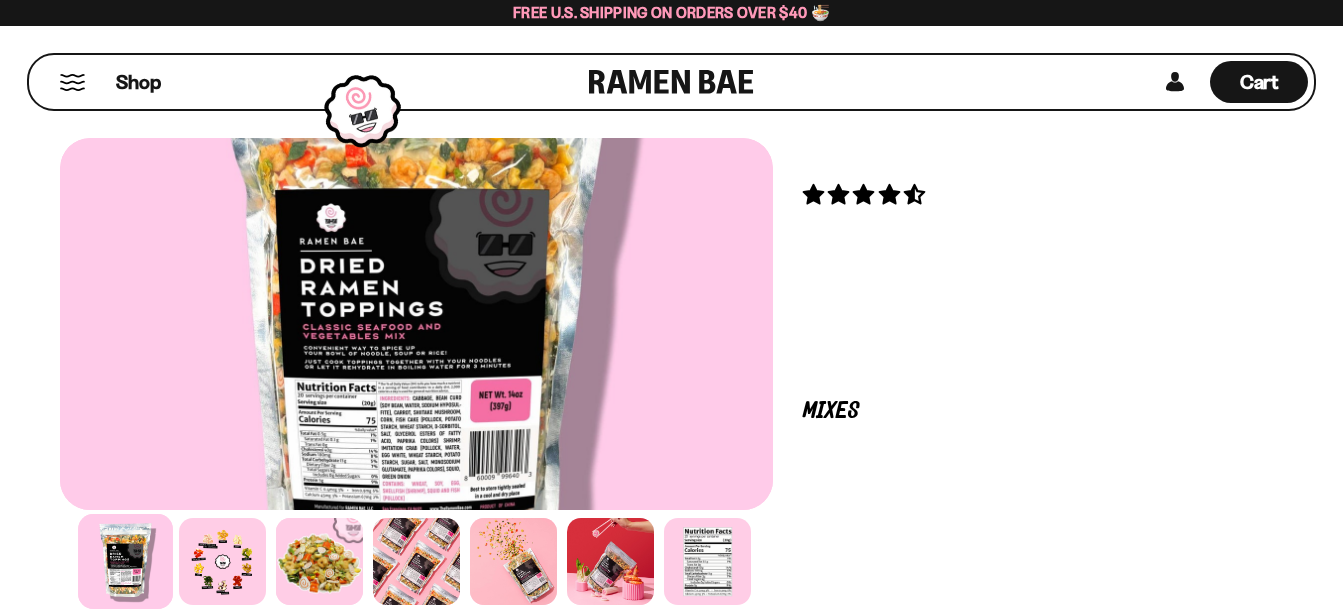 scroll, scrollTop: 0, scrollLeft: 0, axis: both 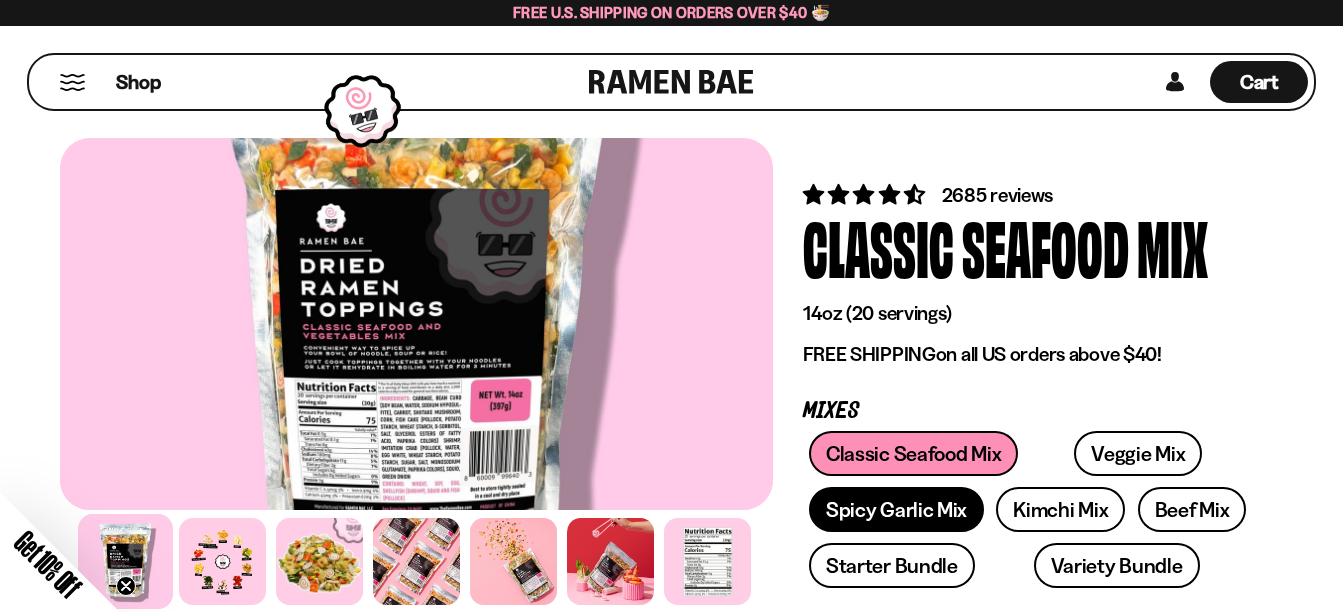 click on "Spicy Garlic Mix" at bounding box center [896, 509] 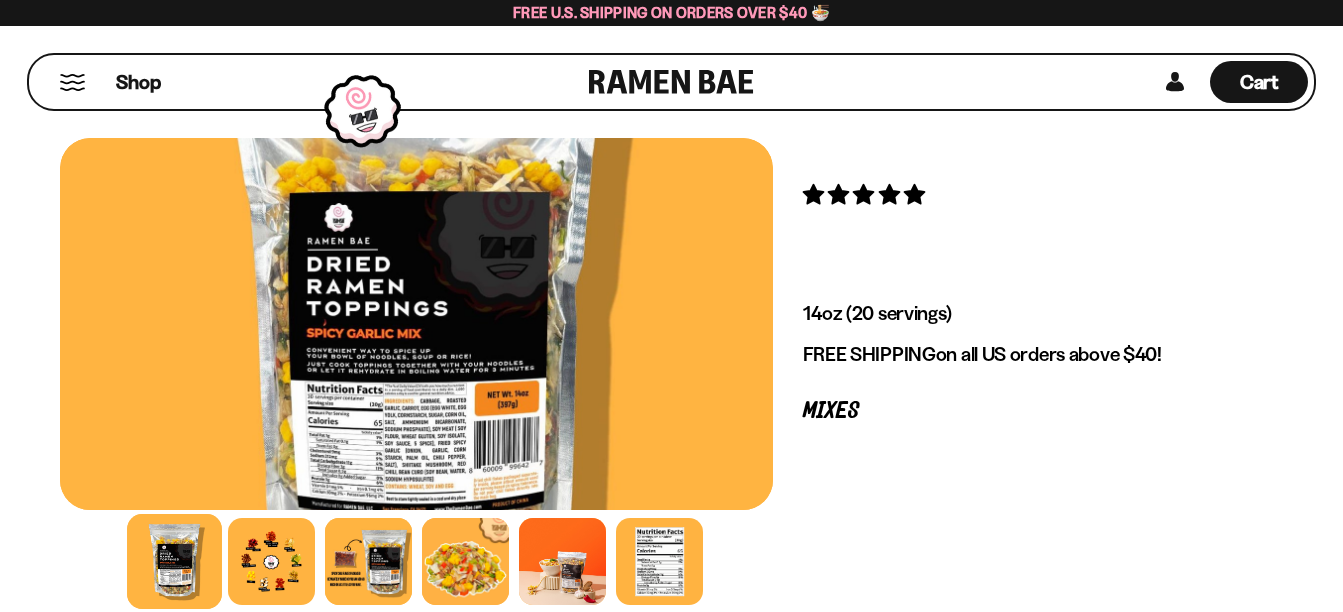 scroll, scrollTop: 0, scrollLeft: 0, axis: both 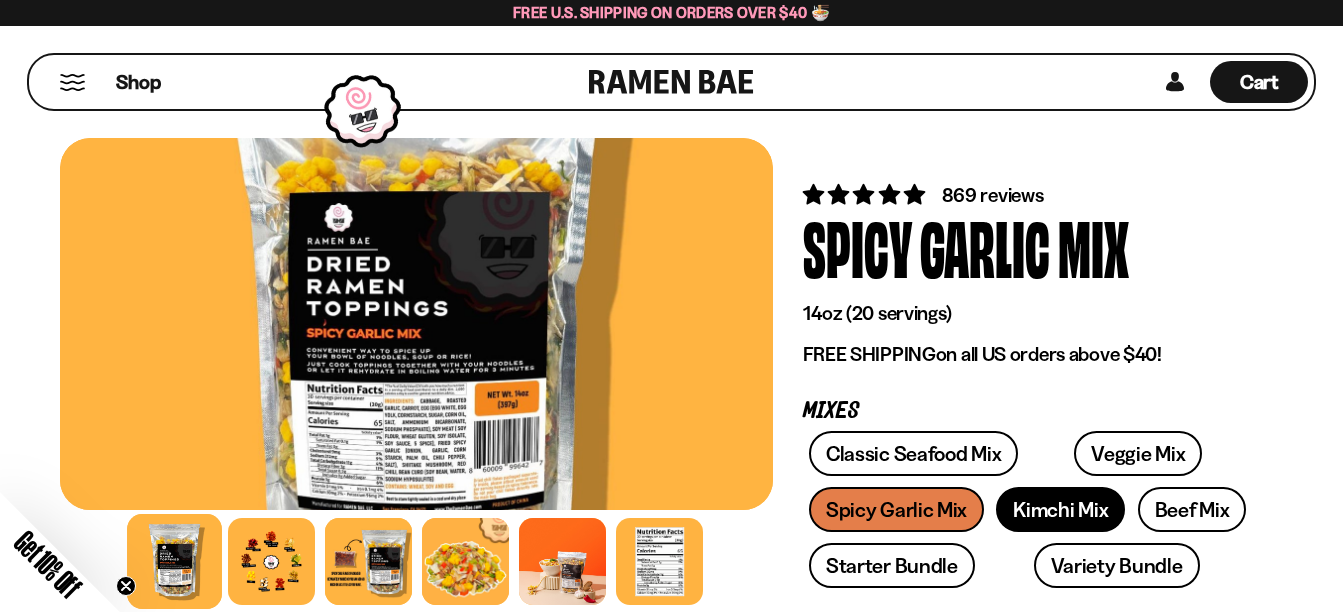 click on "Kimchi Mix" at bounding box center (1060, 509) 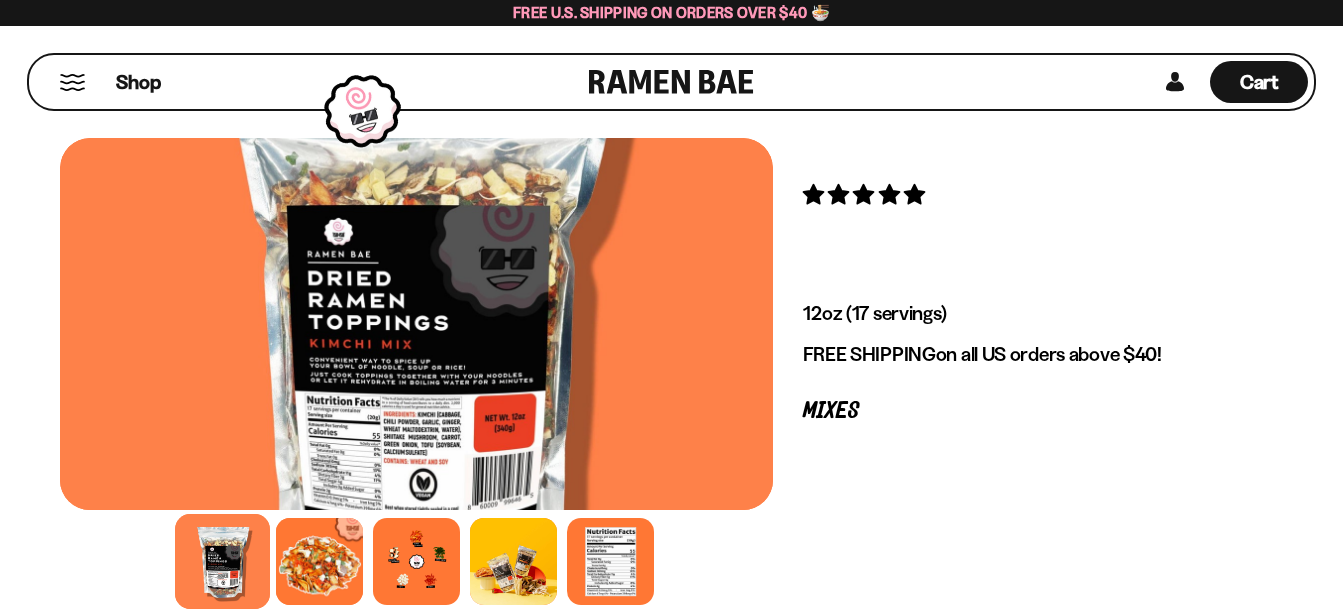 scroll, scrollTop: 0, scrollLeft: 0, axis: both 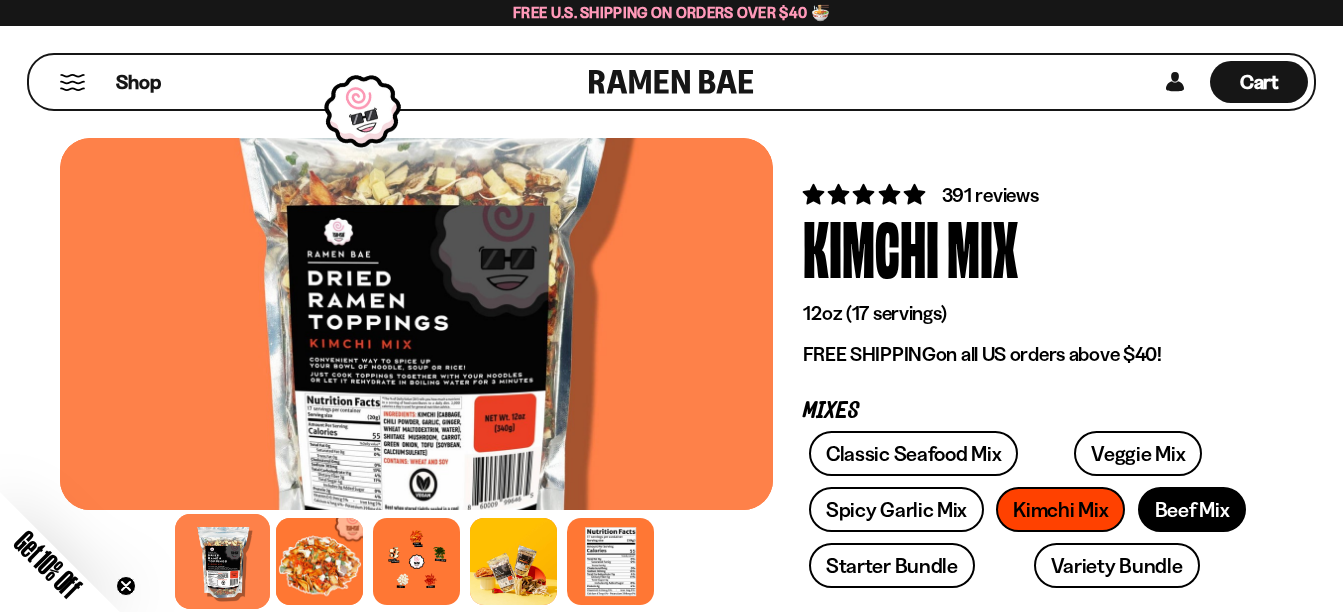 click on "Beef Mix" at bounding box center [1192, 509] 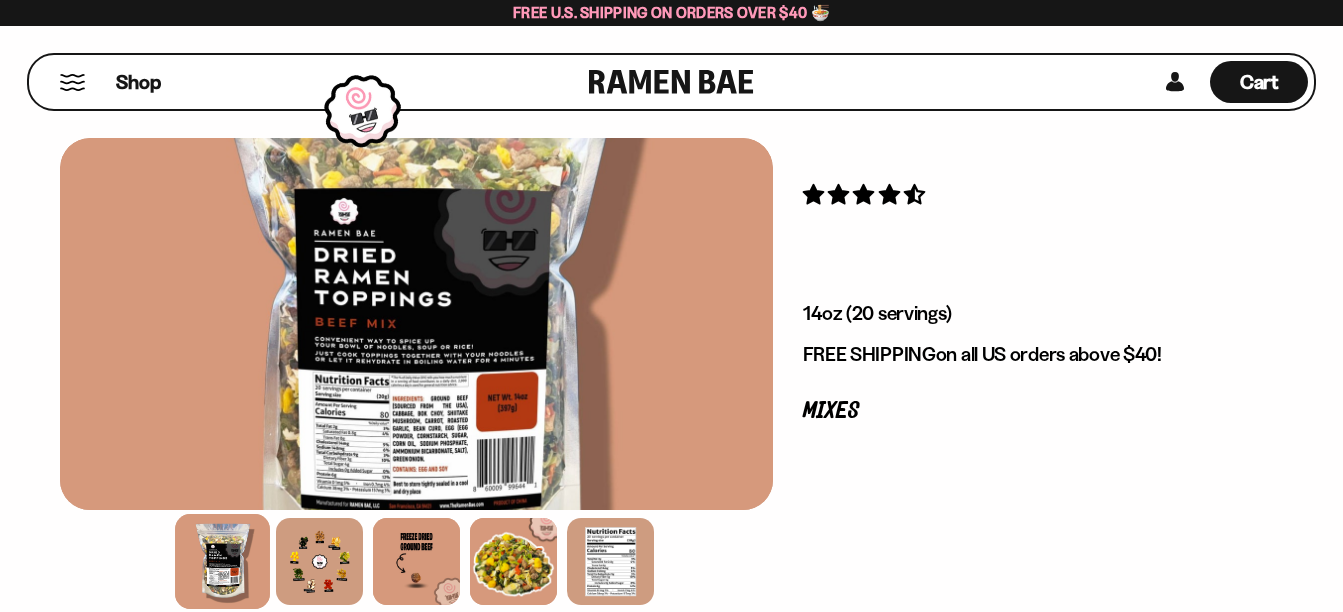 scroll, scrollTop: 0, scrollLeft: 0, axis: both 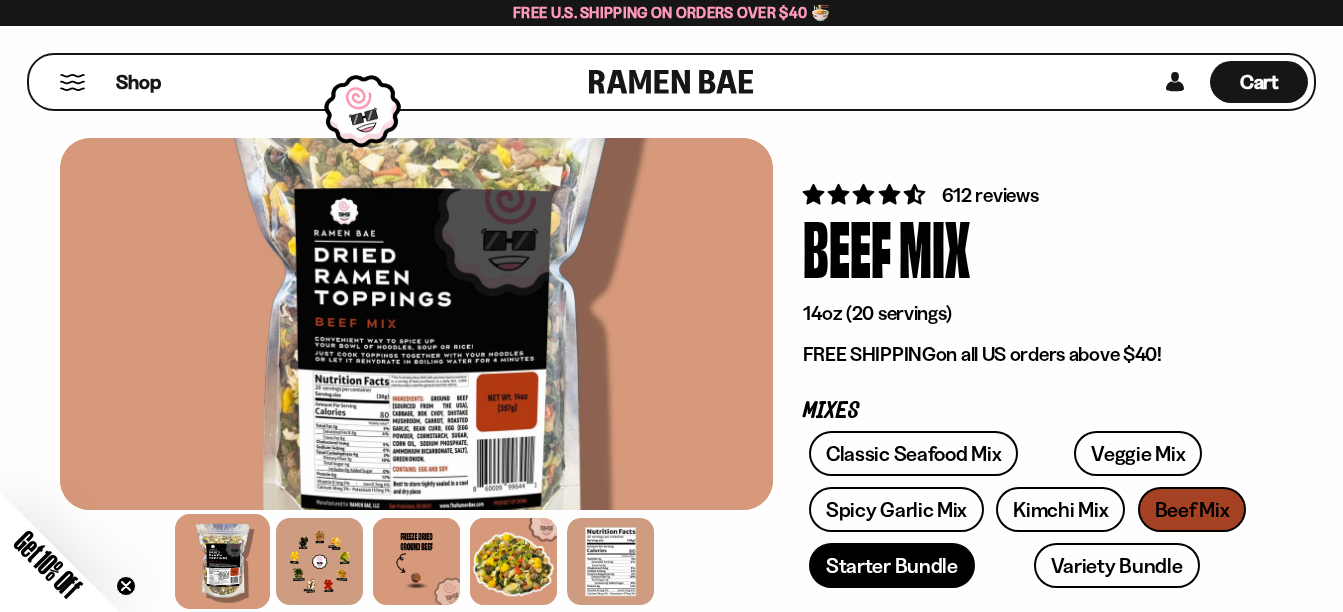 click on "Starter Bundle" at bounding box center (892, 565) 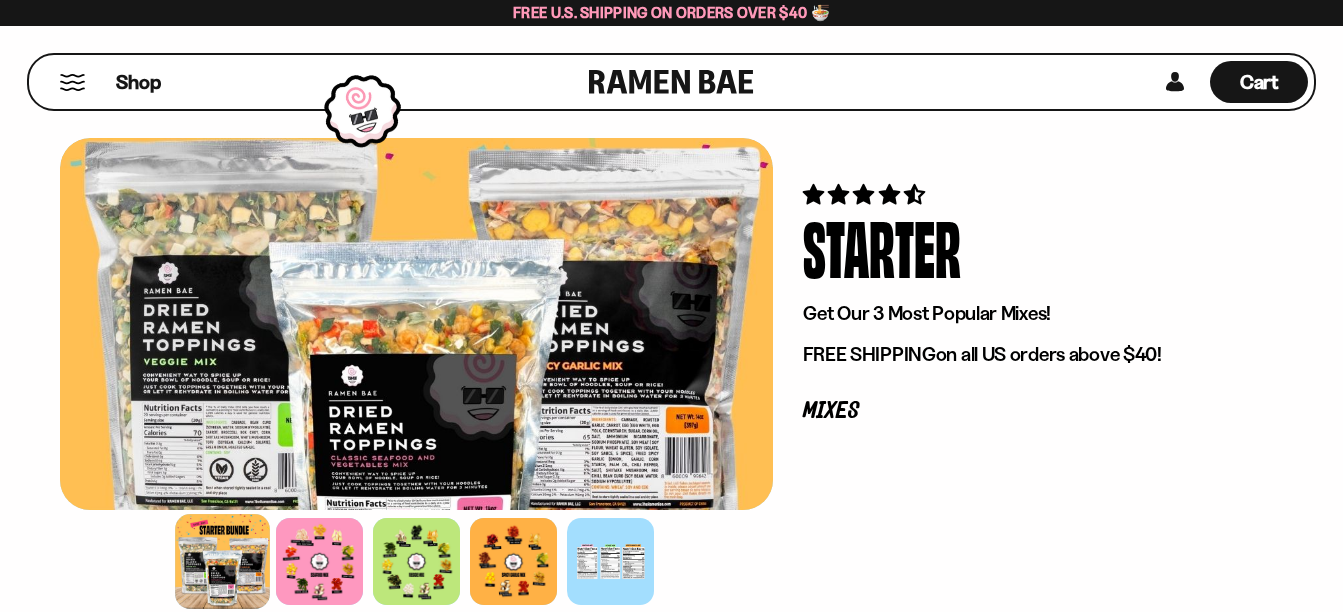 scroll, scrollTop: 0, scrollLeft: 0, axis: both 